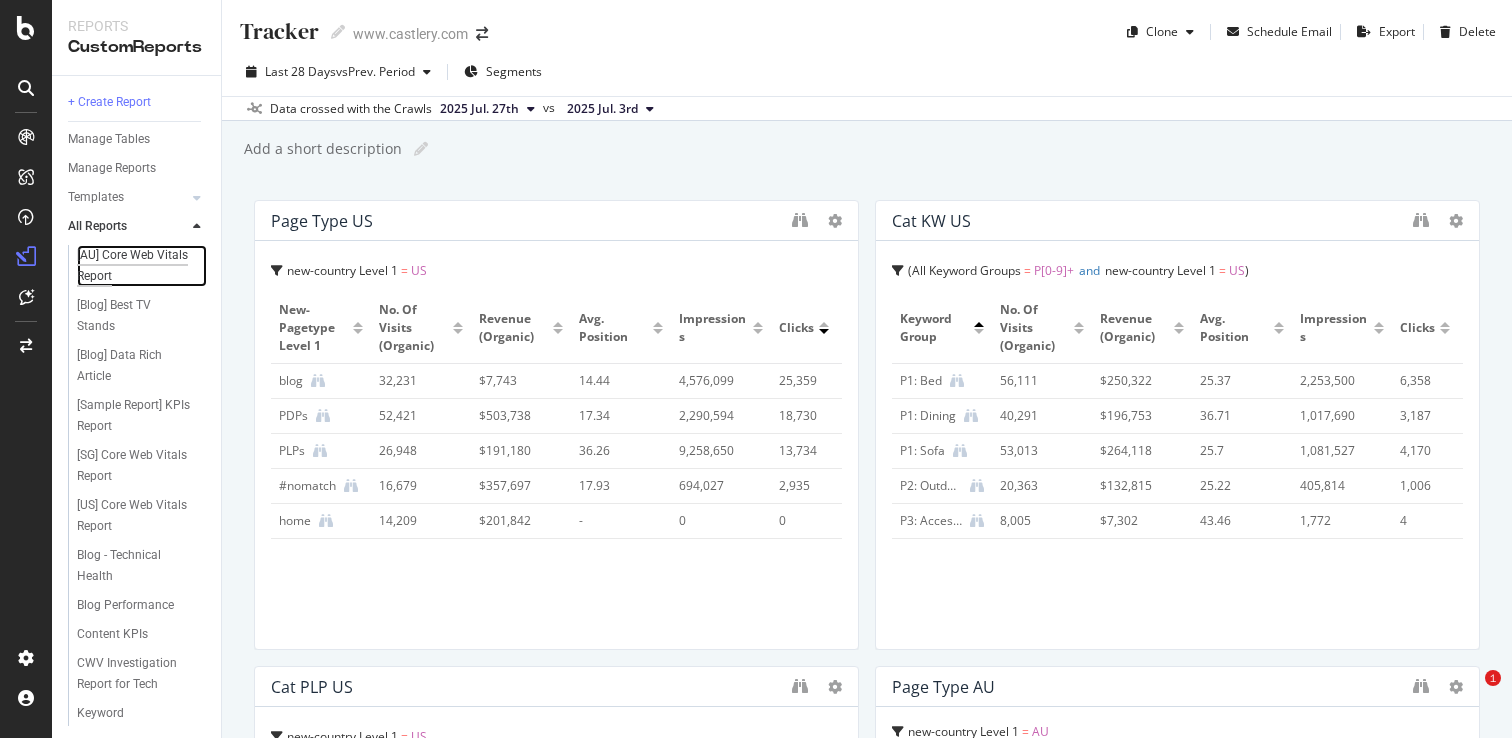 click on "[AU] Core Web Vitals Report" at bounding box center (134, 266) 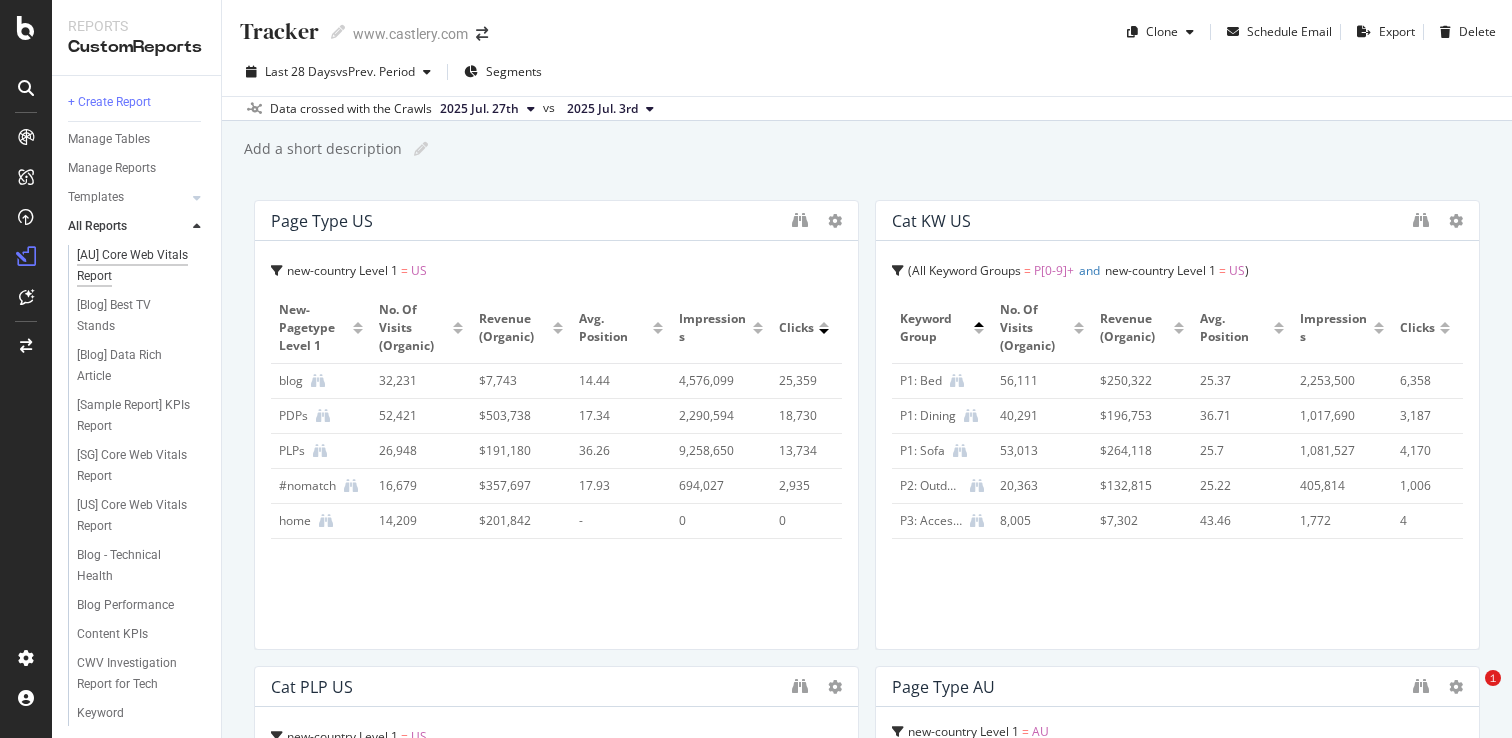 scroll, scrollTop: 0, scrollLeft: 0, axis: both 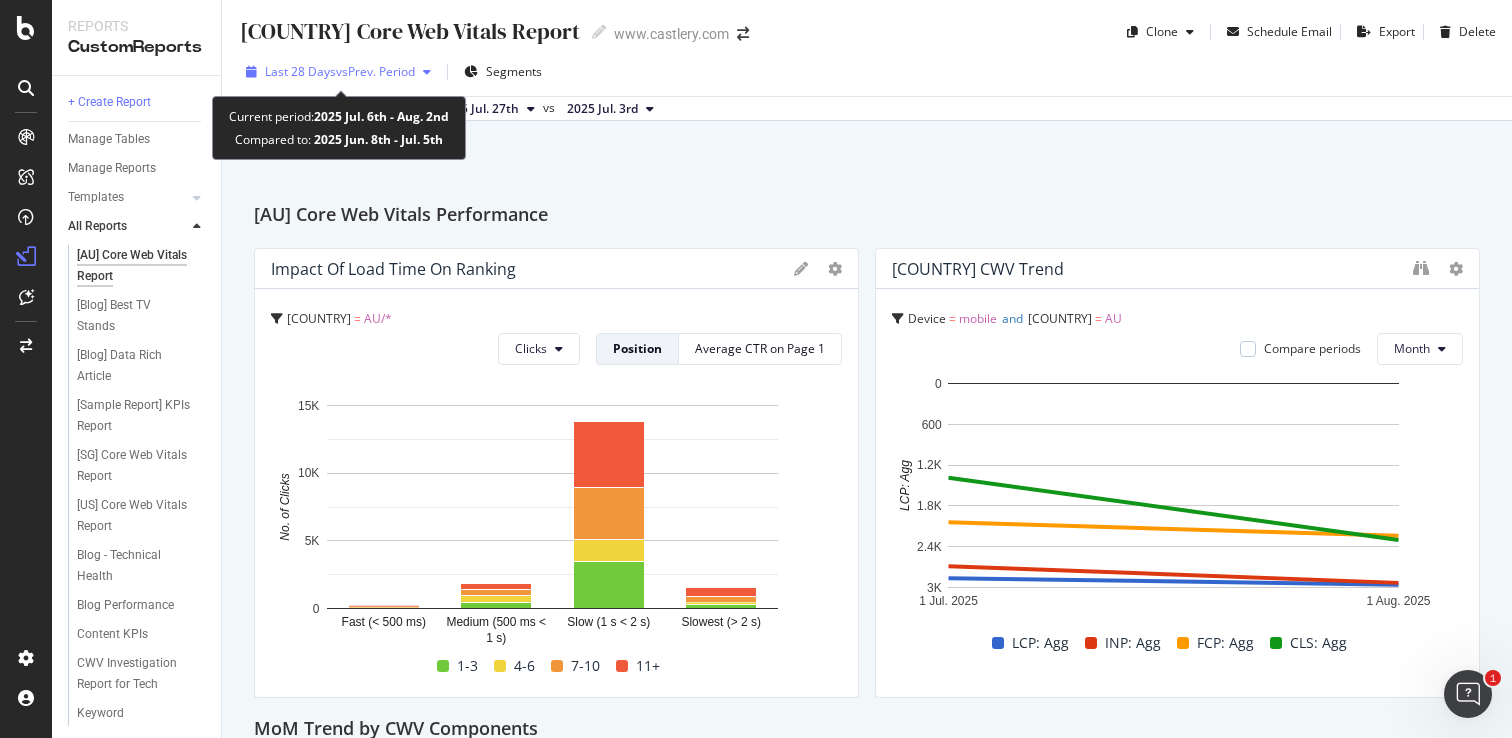 click on "Last 28 Days  vs  Prev. Period" at bounding box center [338, 72] 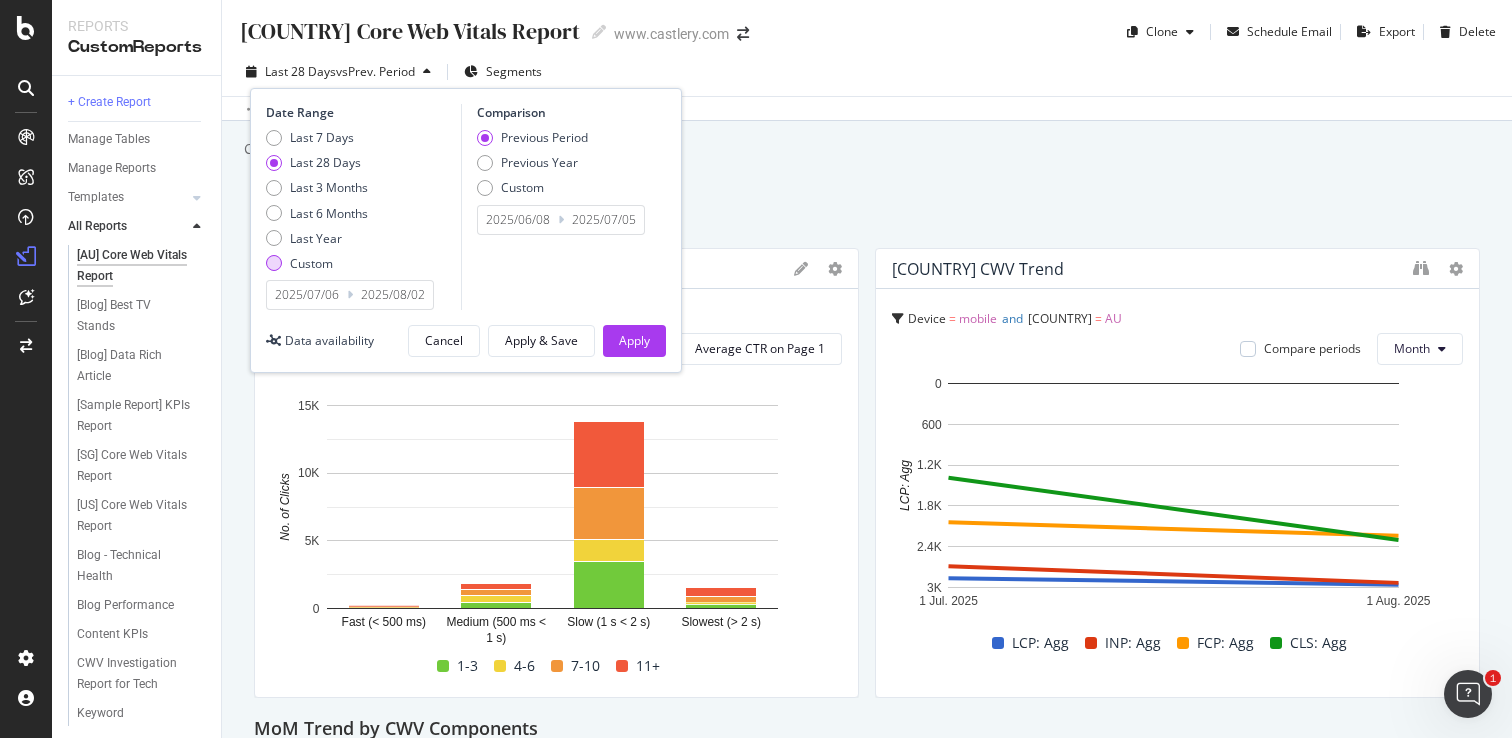 click on "Custom" at bounding box center (311, 263) 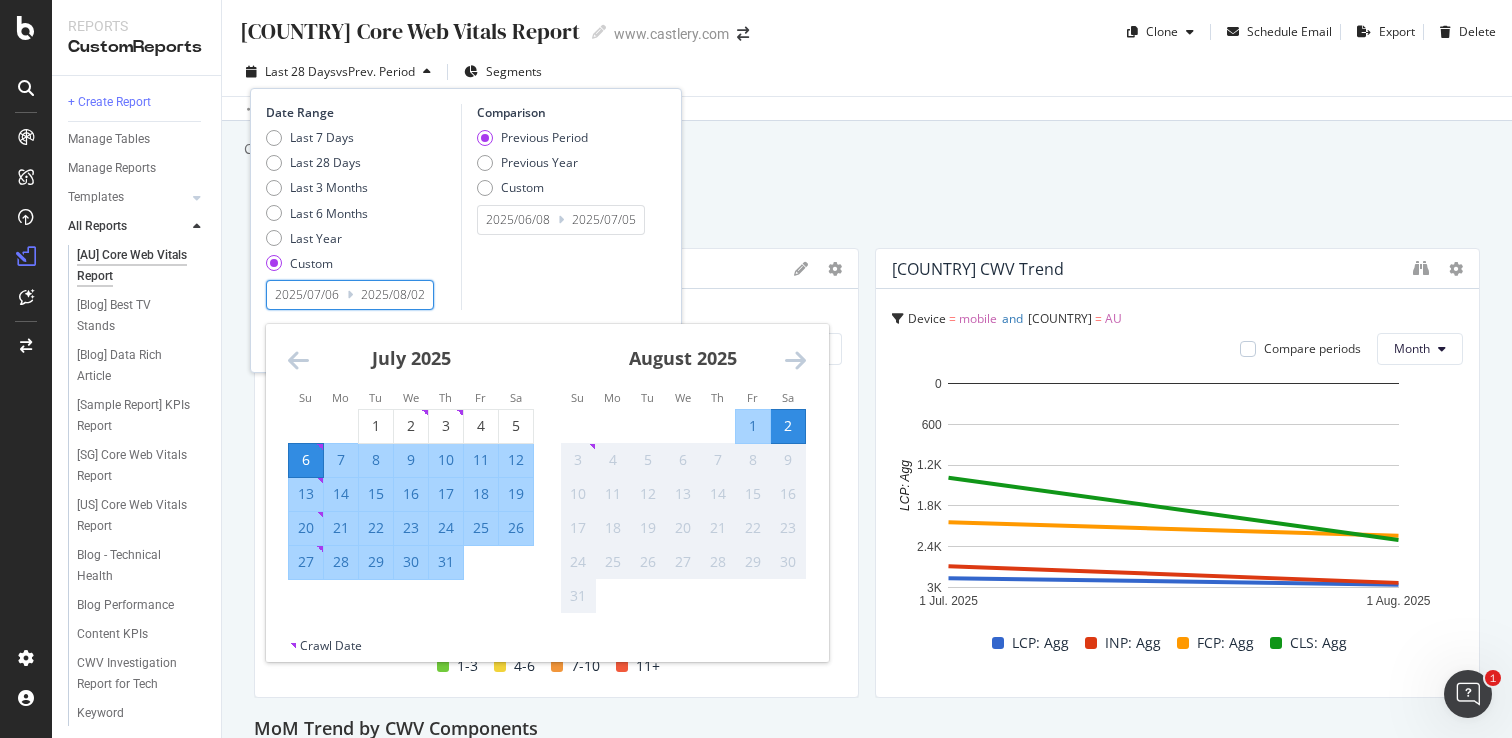 click on "2025/07/06" at bounding box center (307, 295) 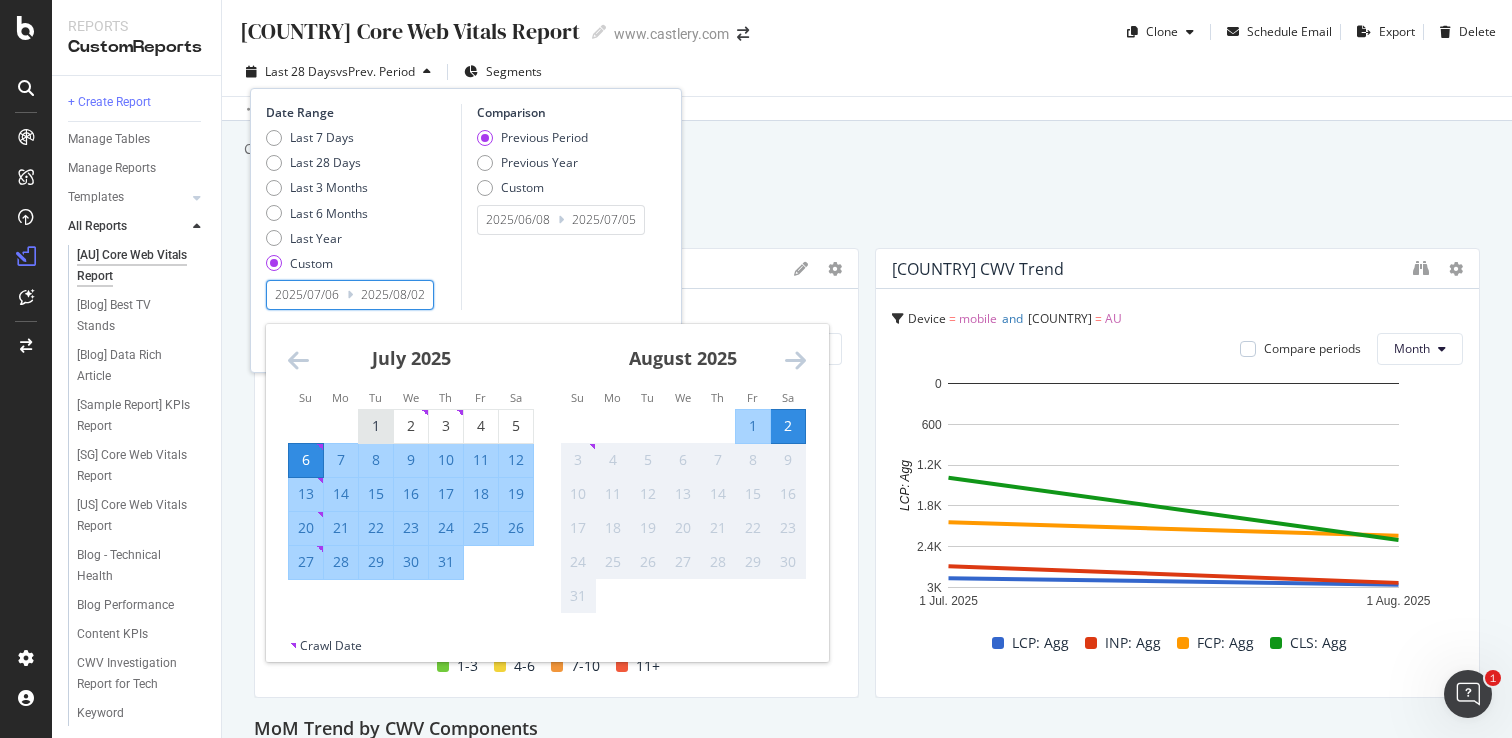 click on "1" at bounding box center [376, 426] 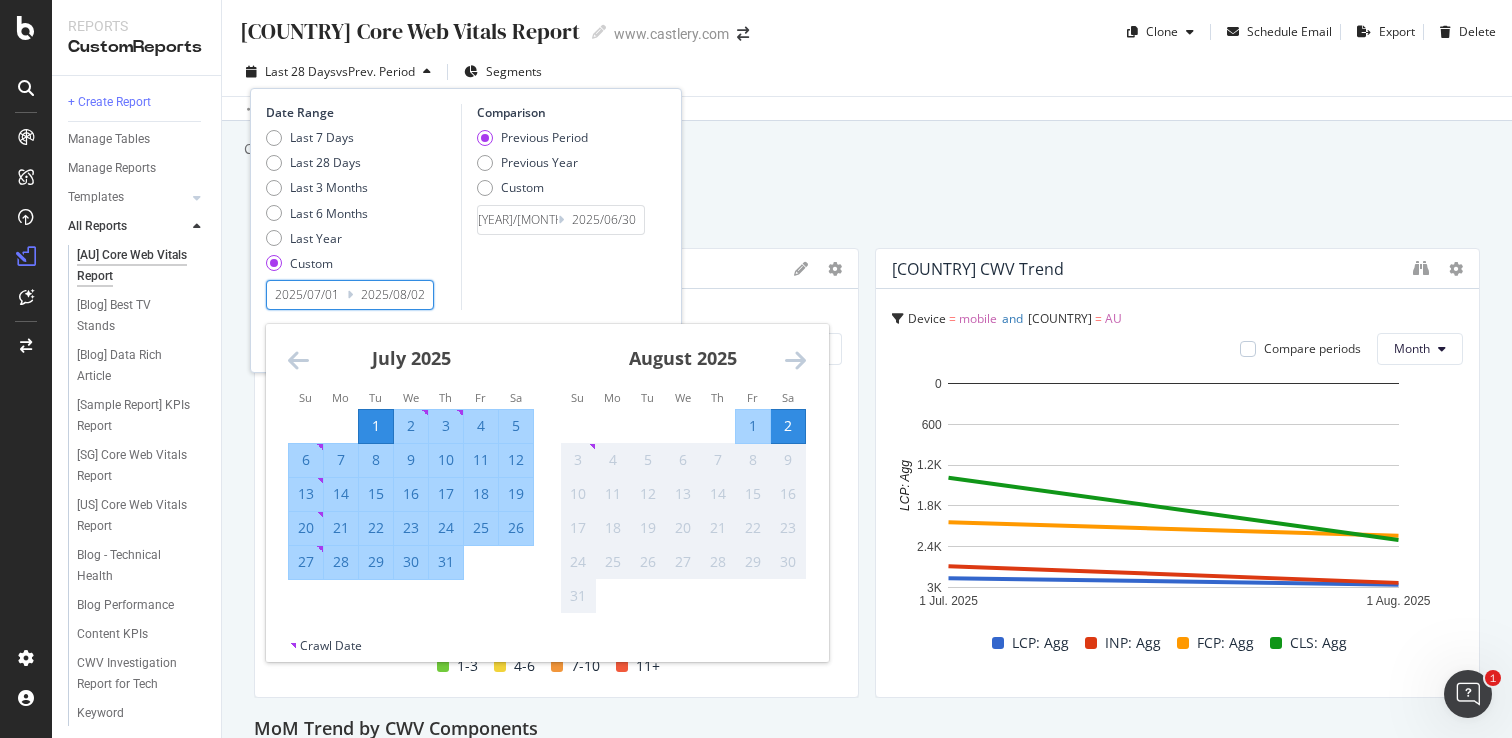 click on "31" at bounding box center [446, 562] 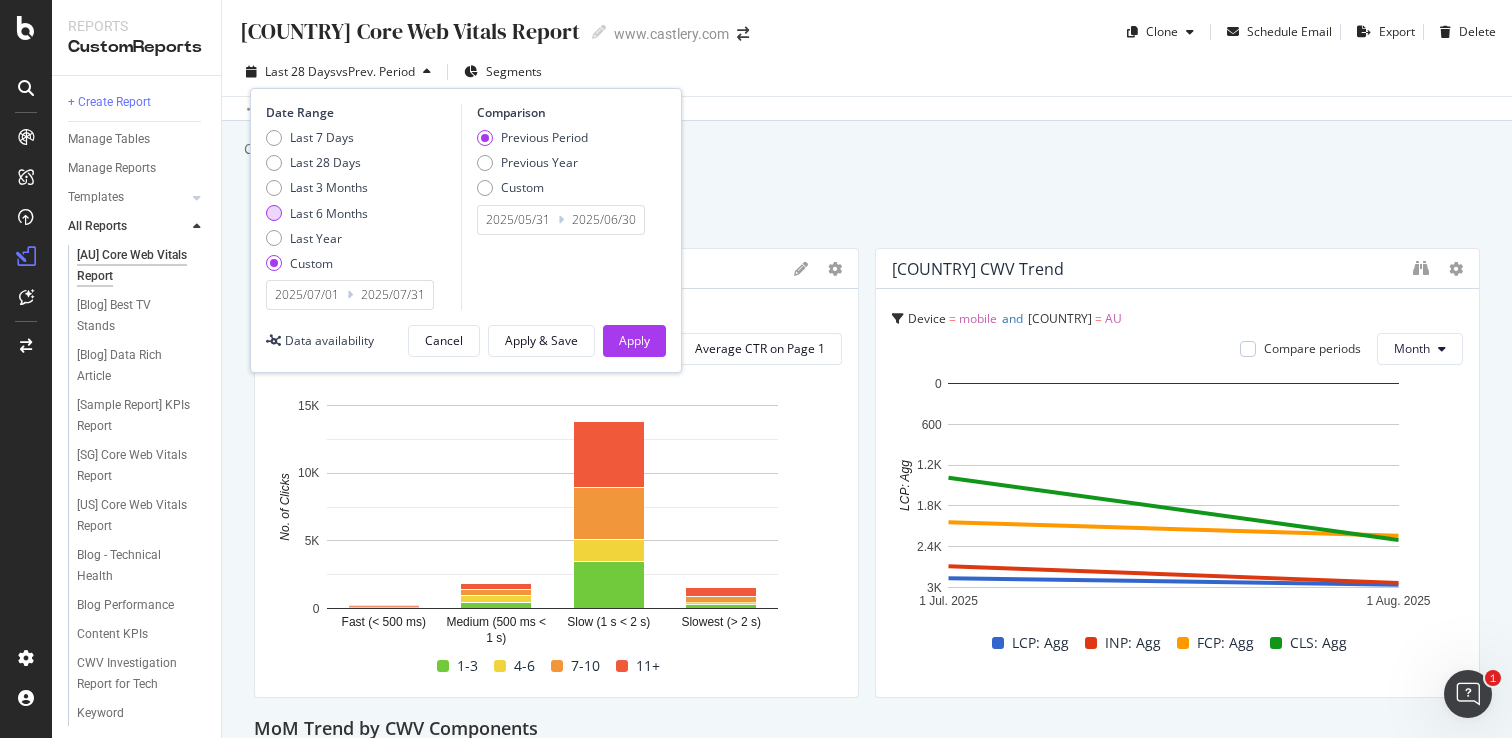 click at bounding box center [274, 213] 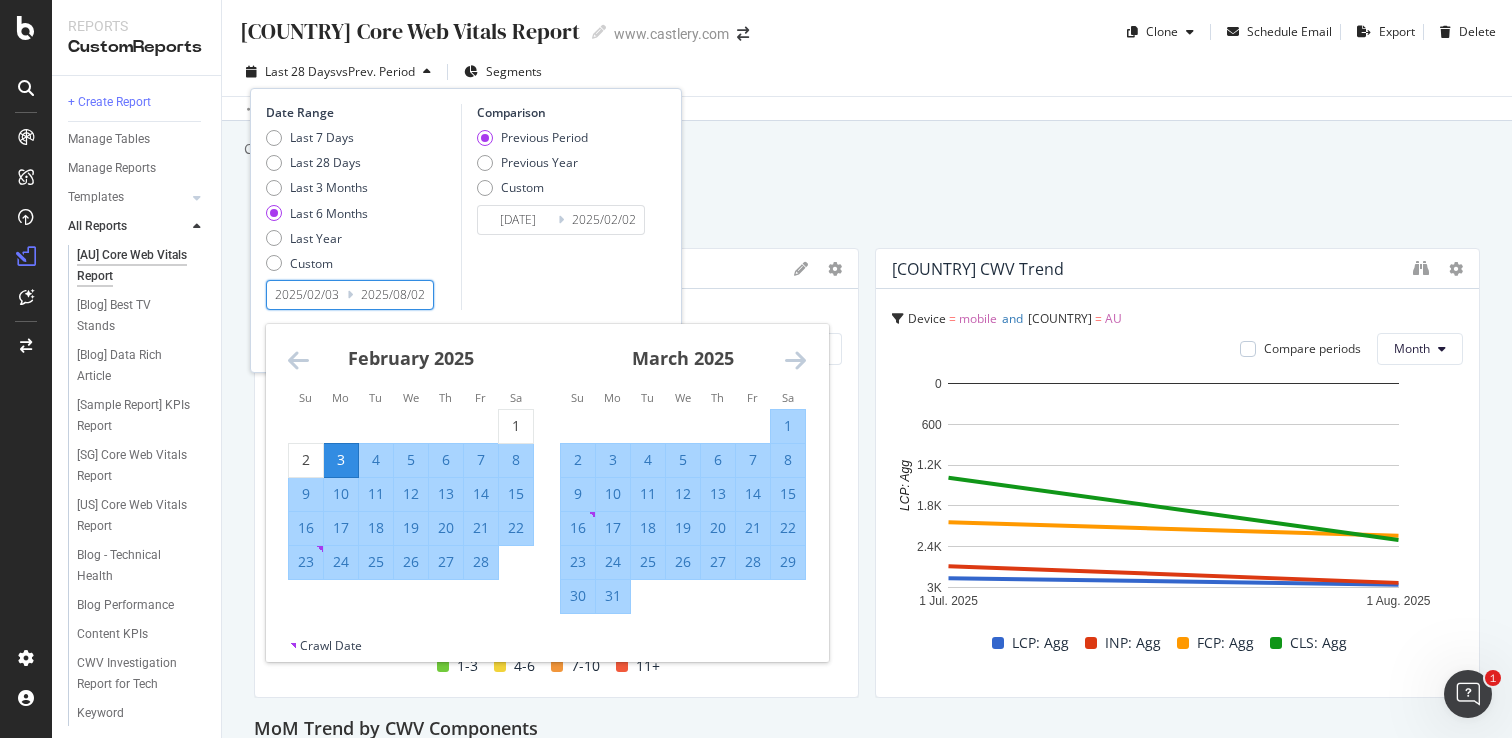 click on "2025/02/03" at bounding box center (307, 295) 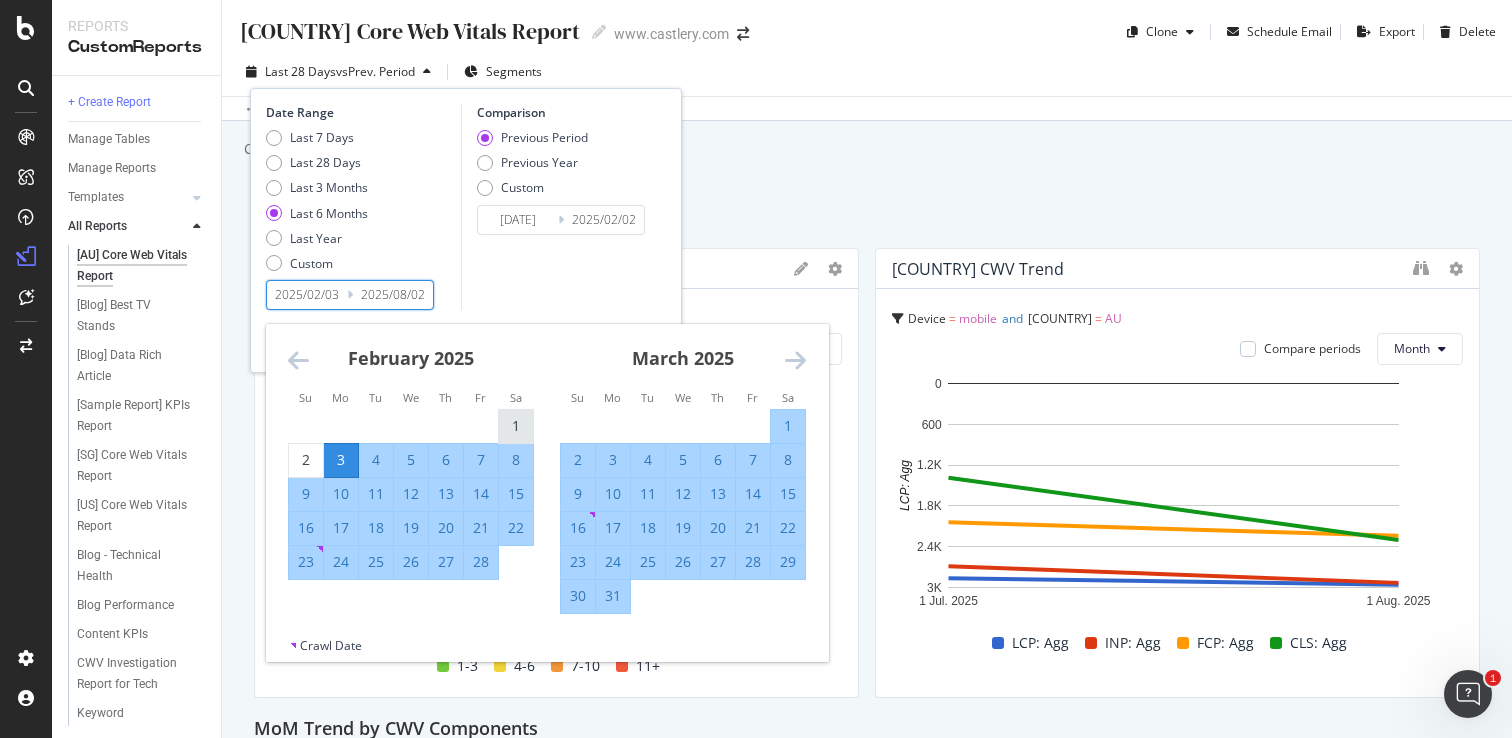 click on "1" at bounding box center (516, 426) 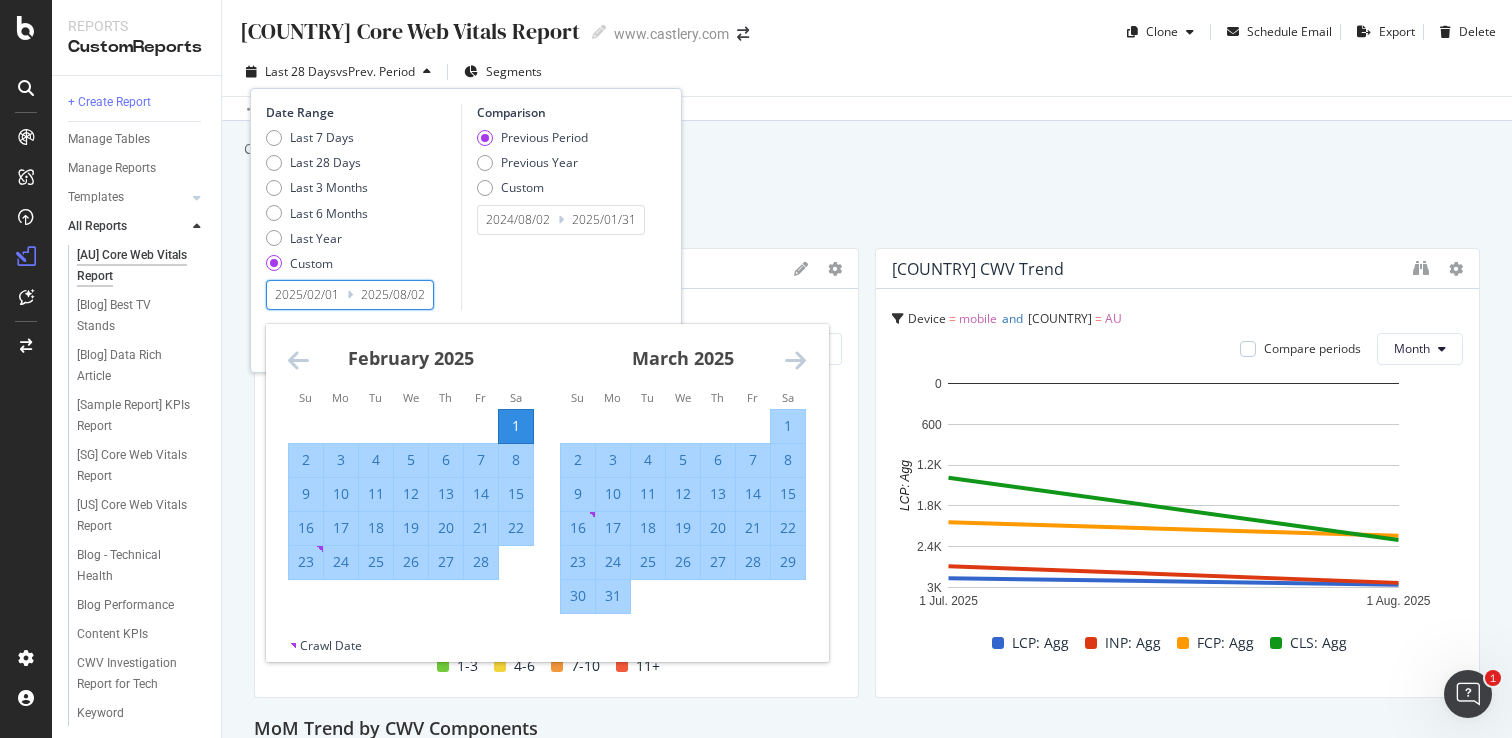 click at bounding box center [795, 360] 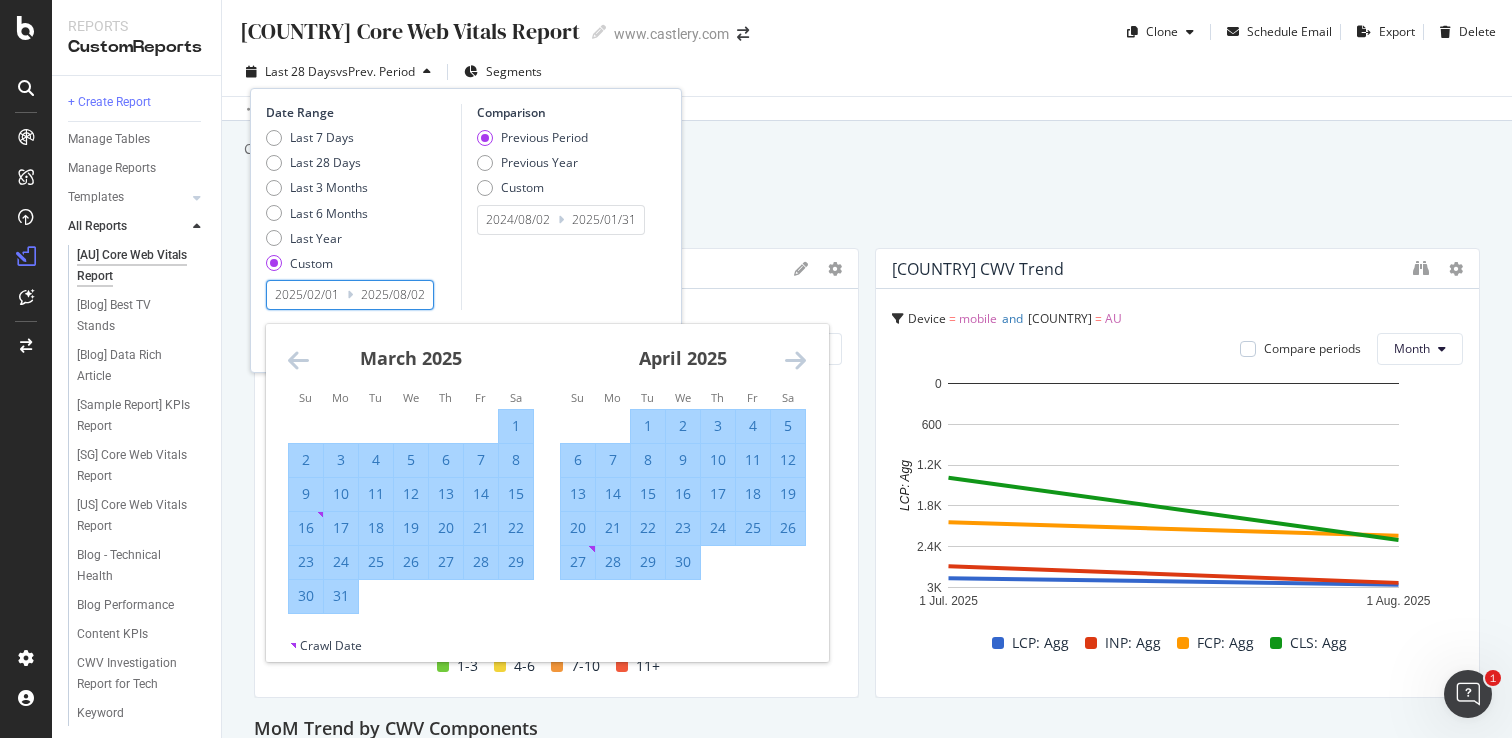 click at bounding box center [795, 360] 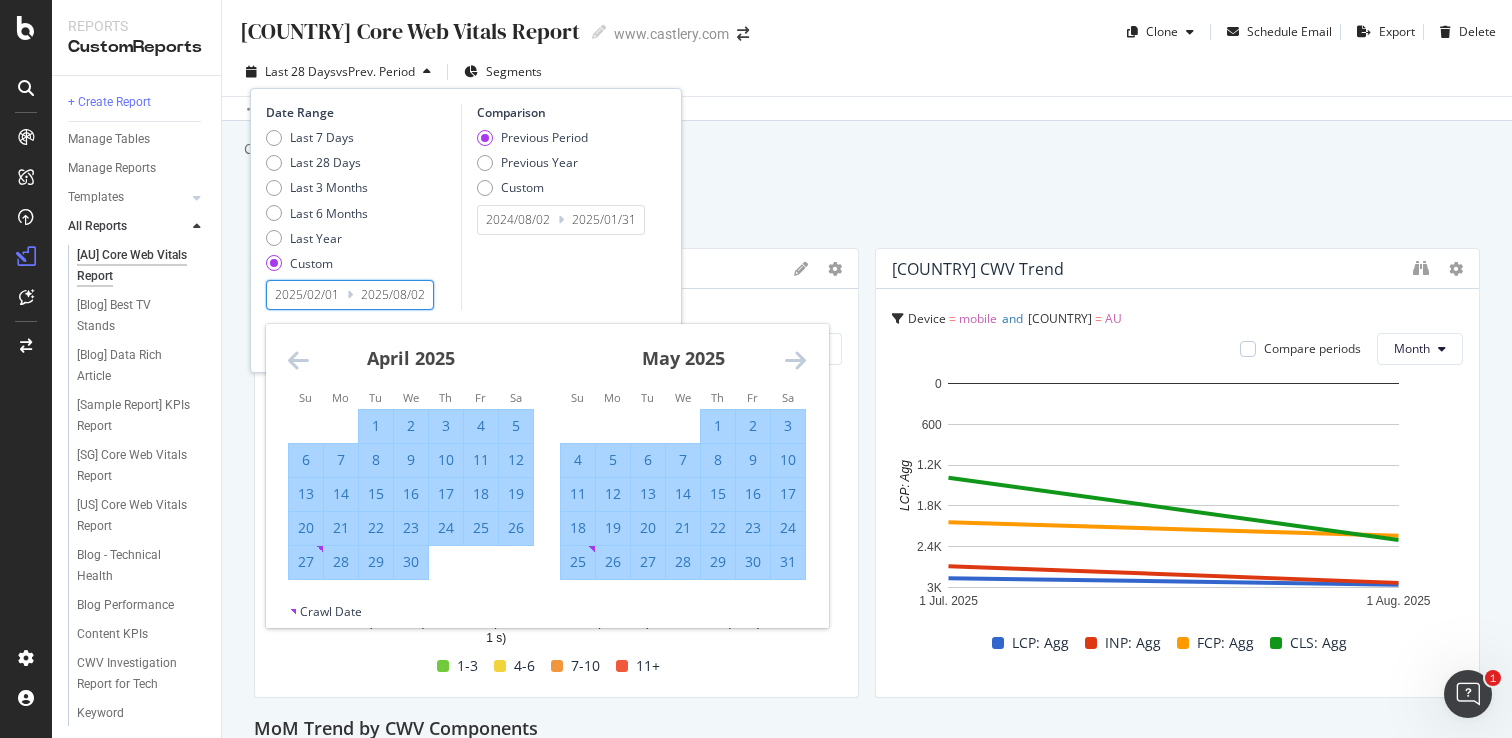 click at bounding box center (795, 360) 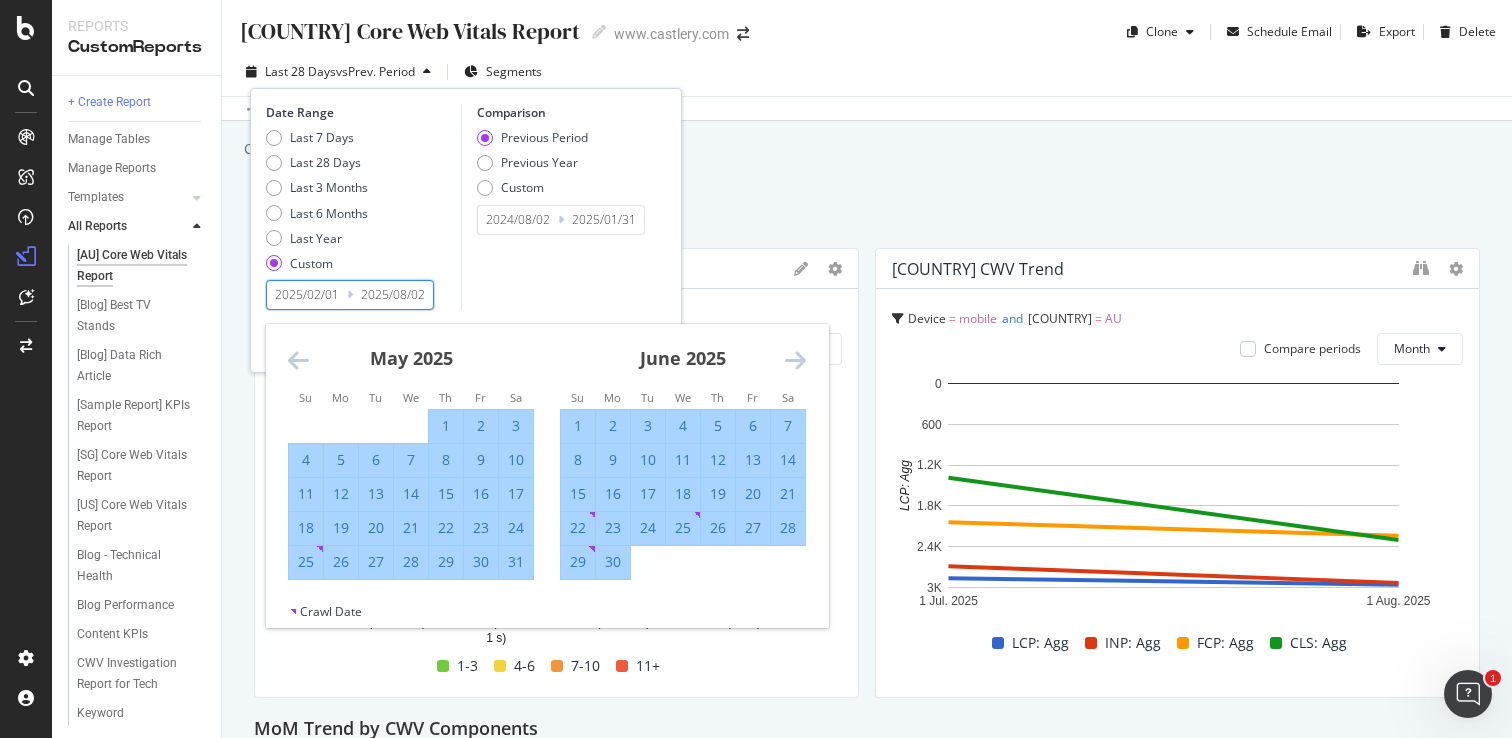 click at bounding box center (795, 360) 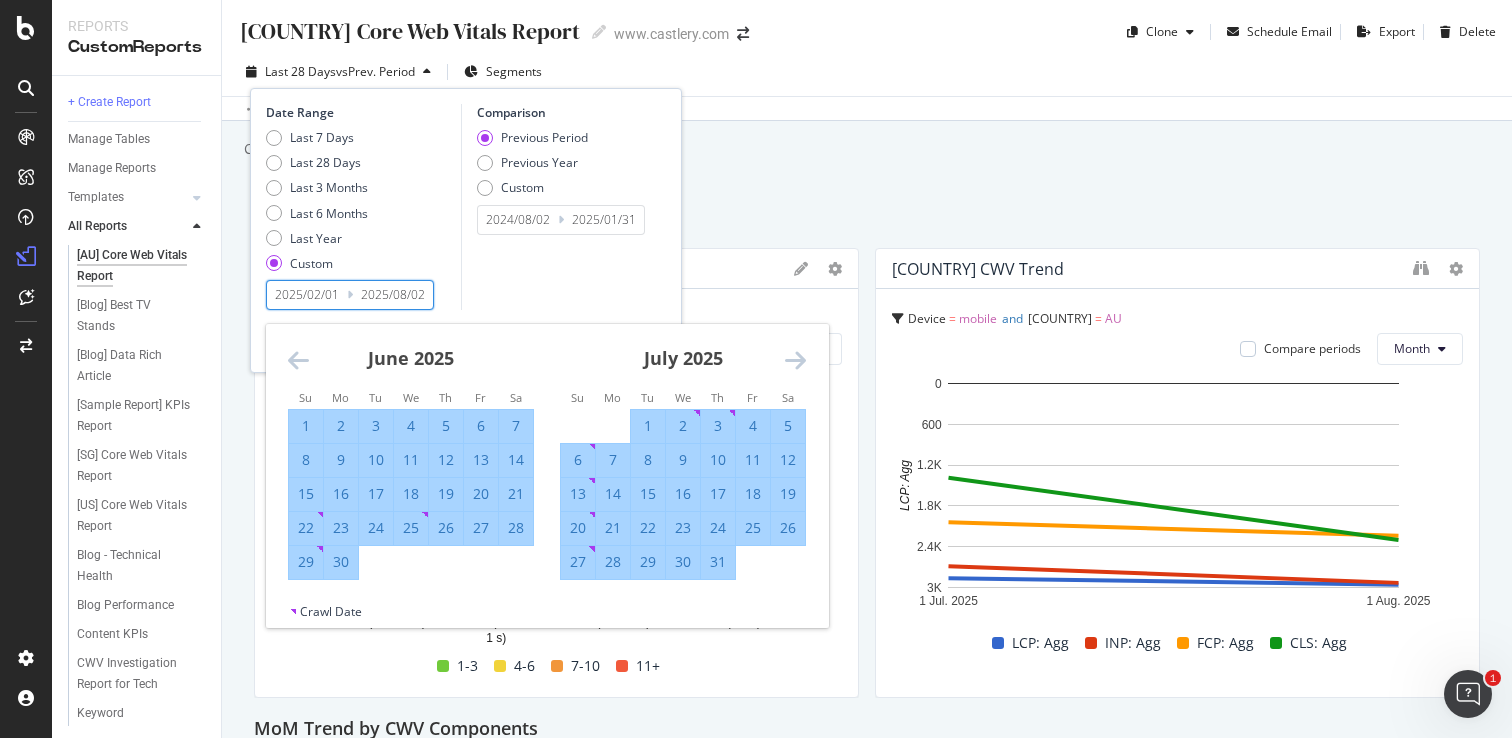 click at bounding box center (795, 360) 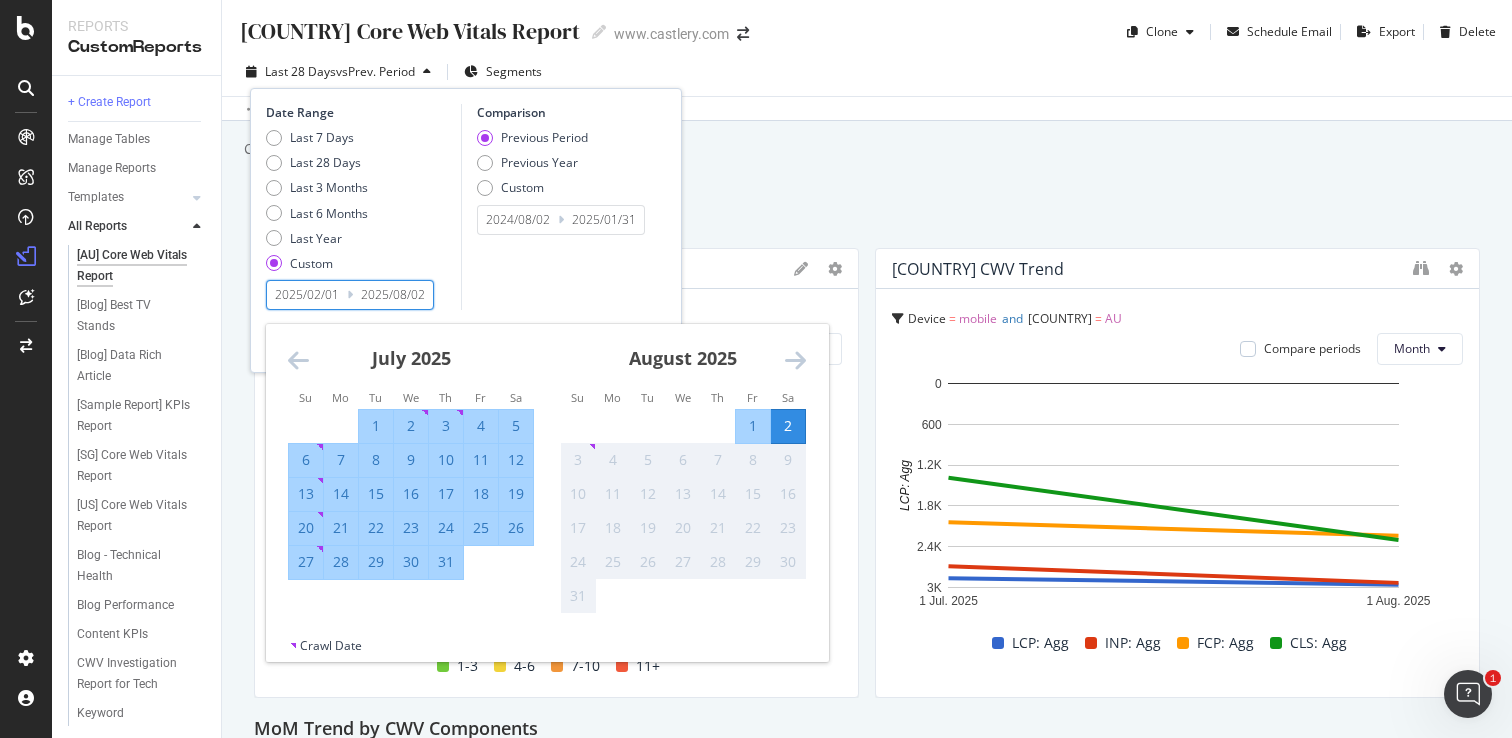 click on "31" at bounding box center (446, 562) 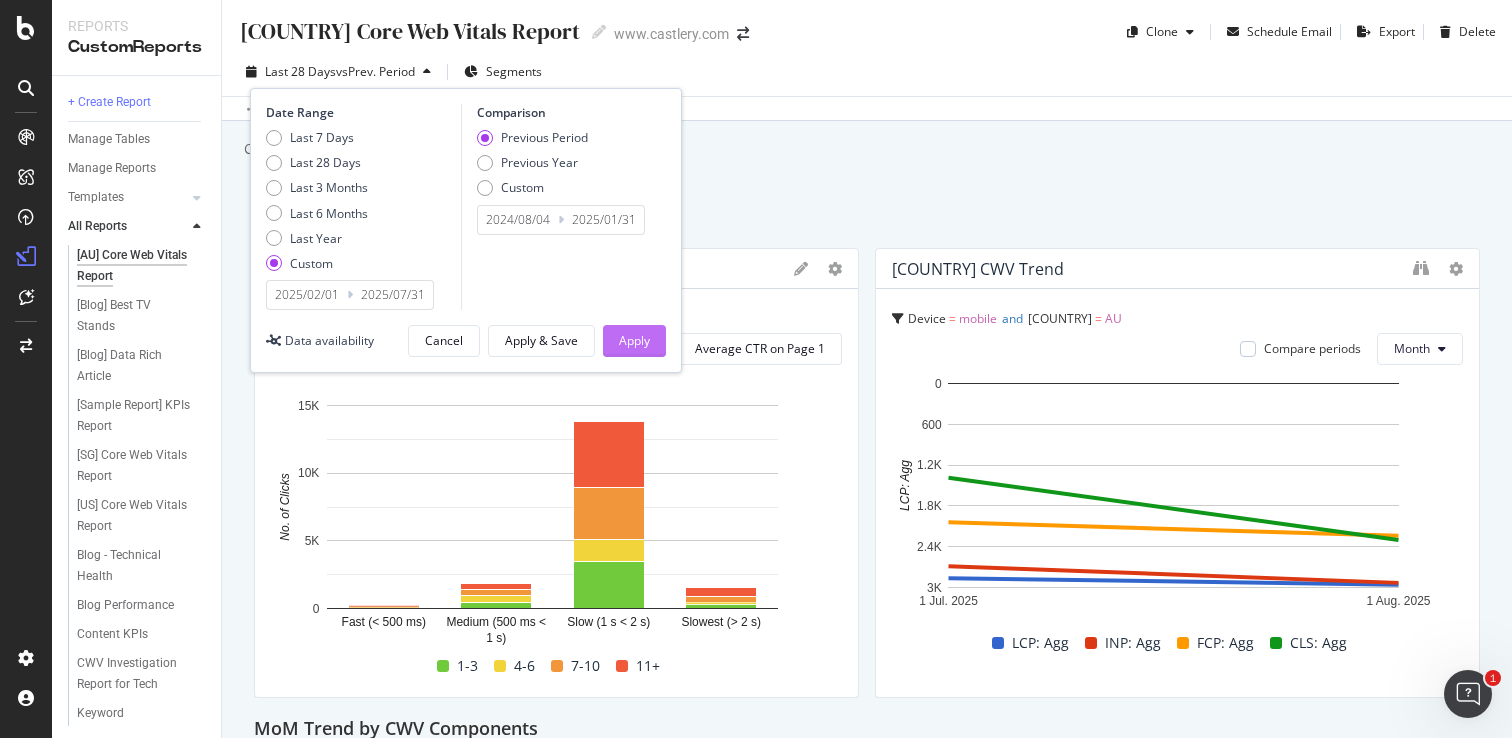 click on "Apply" at bounding box center (634, 340) 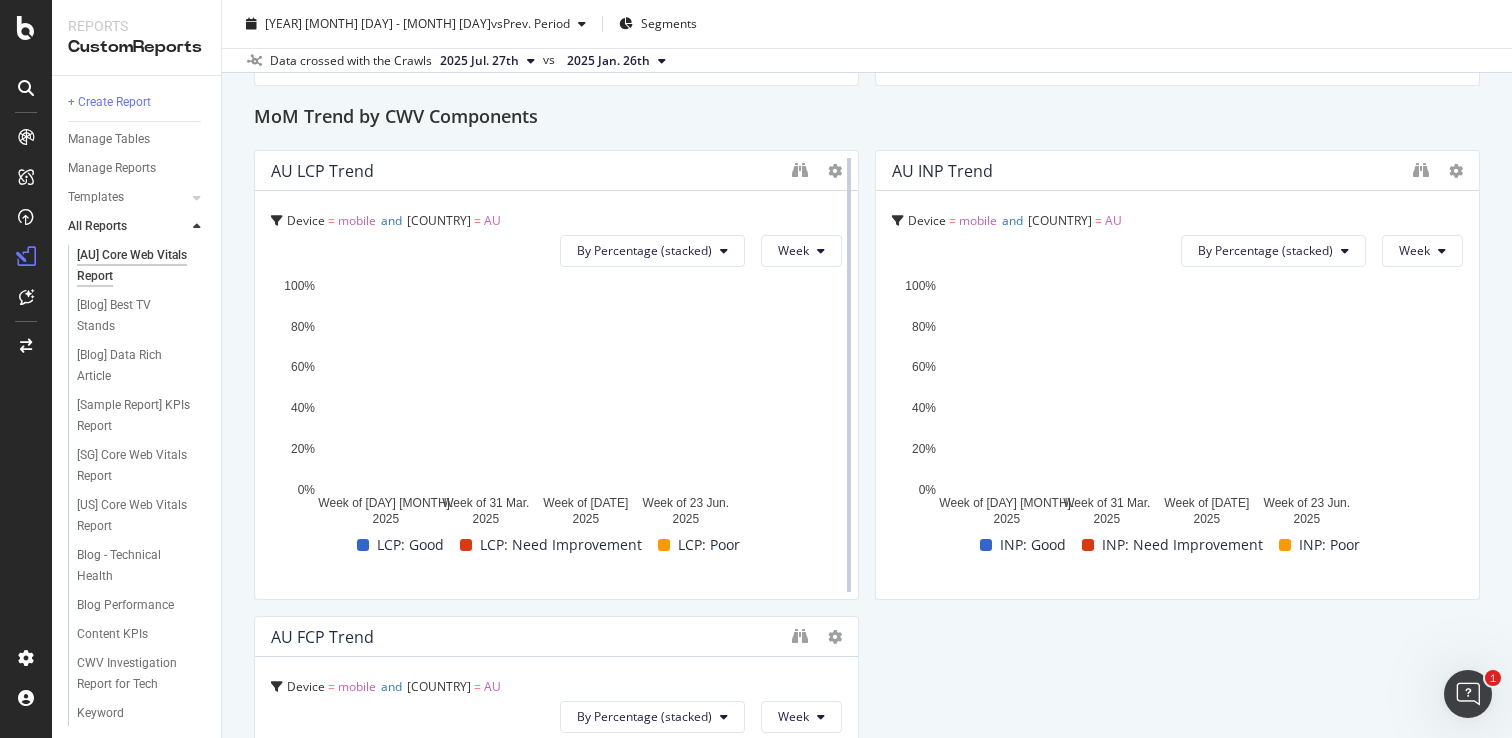 scroll, scrollTop: 614, scrollLeft: 0, axis: vertical 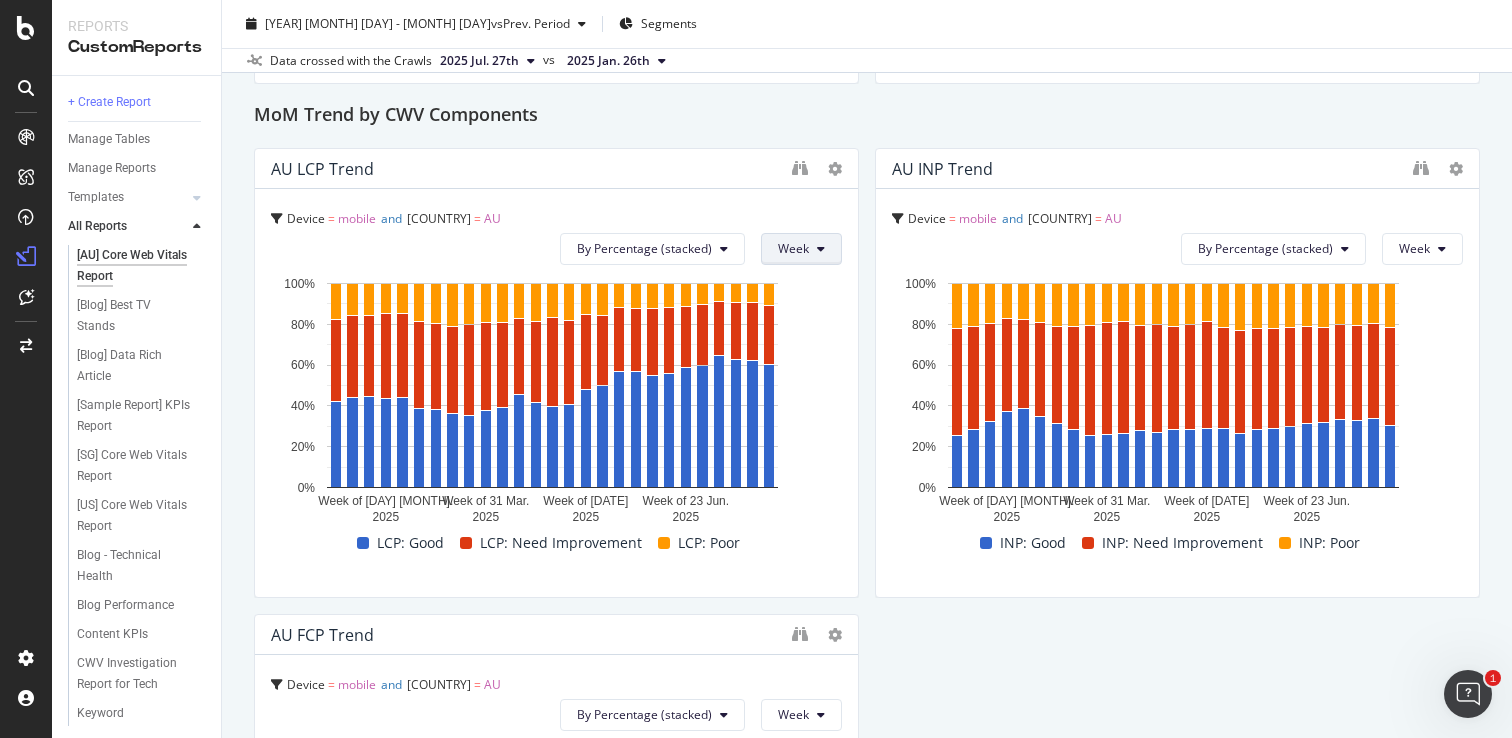 click on "Week" at bounding box center [793, 248] 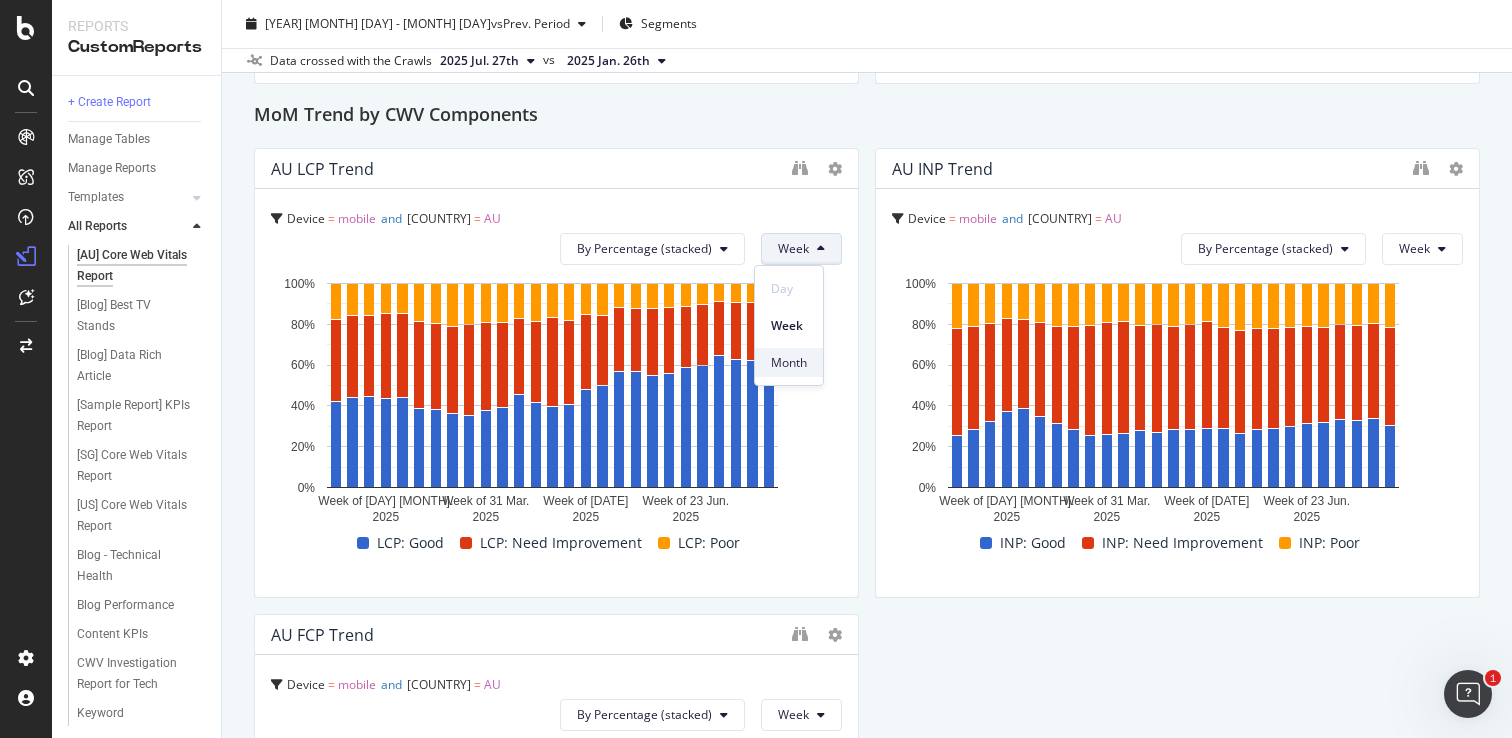 click on "Month" at bounding box center (789, 363) 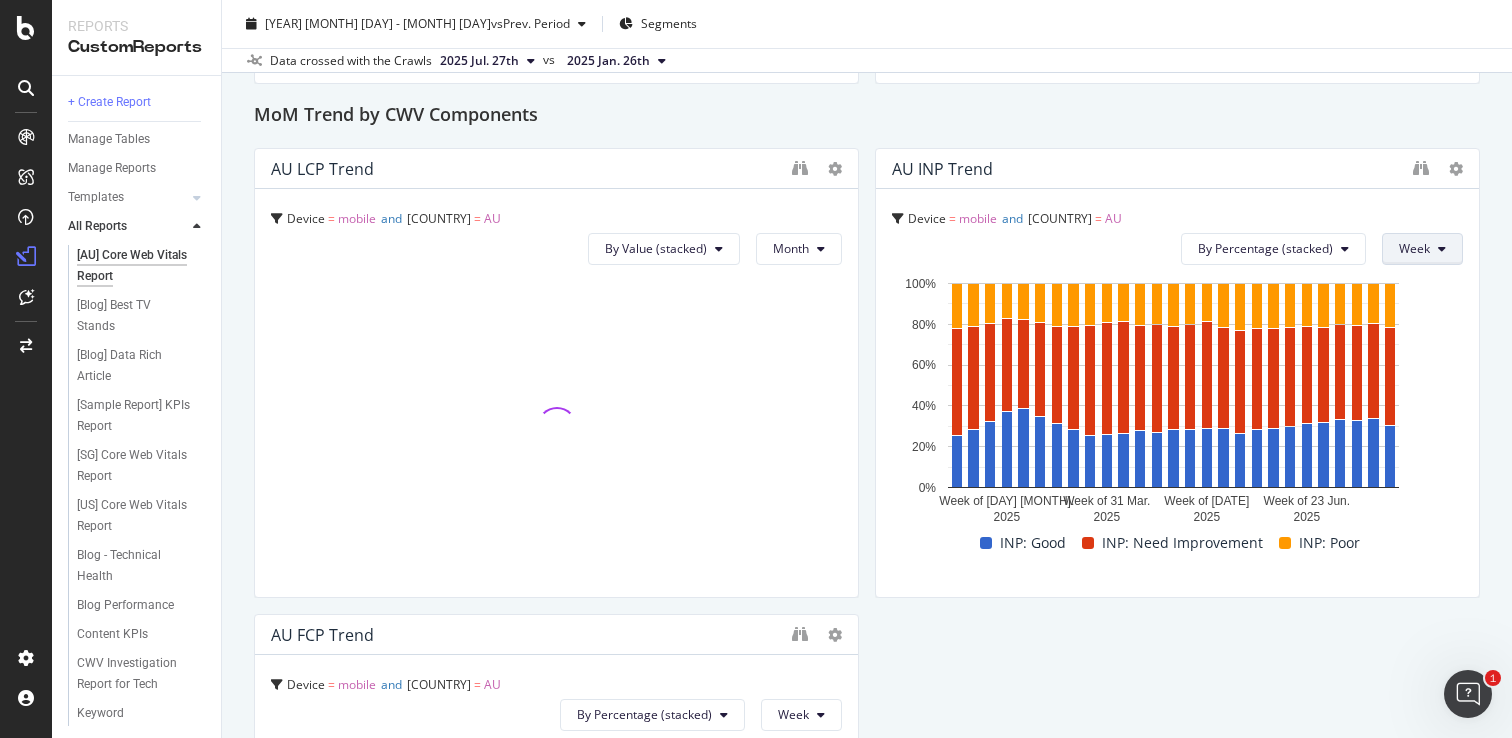 click on "Week" at bounding box center (1414, 248) 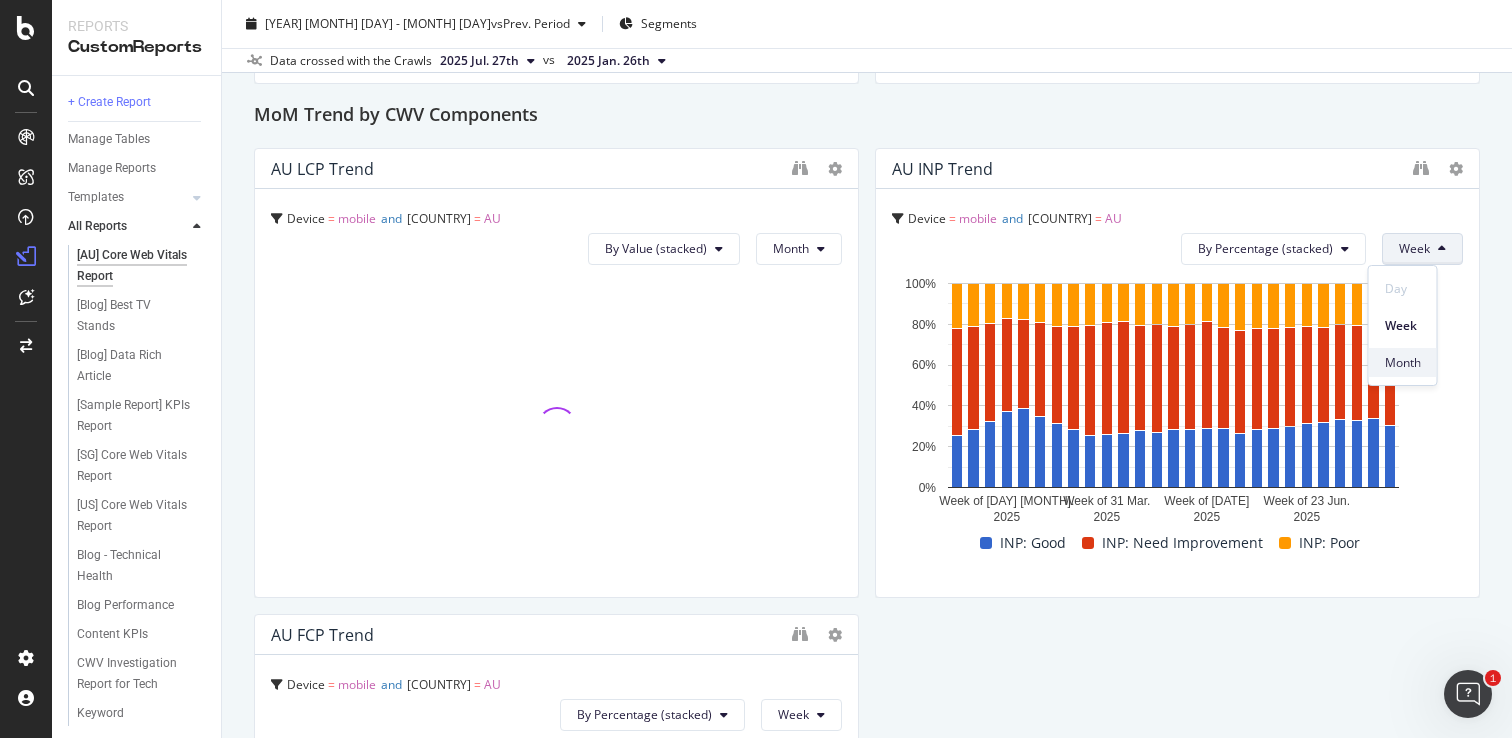 click on "Month" at bounding box center (1403, 363) 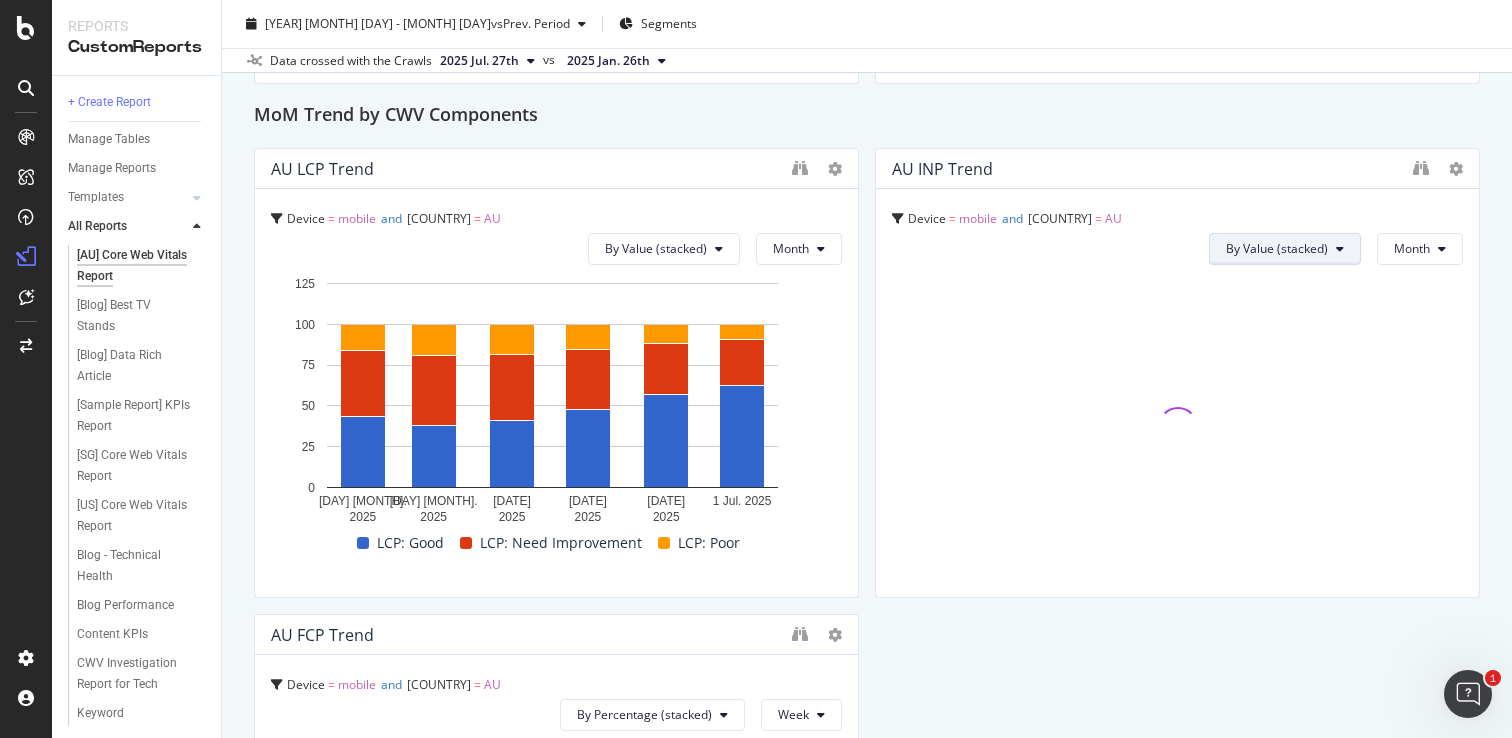 click on "By Value (stacked)" at bounding box center [1277, 248] 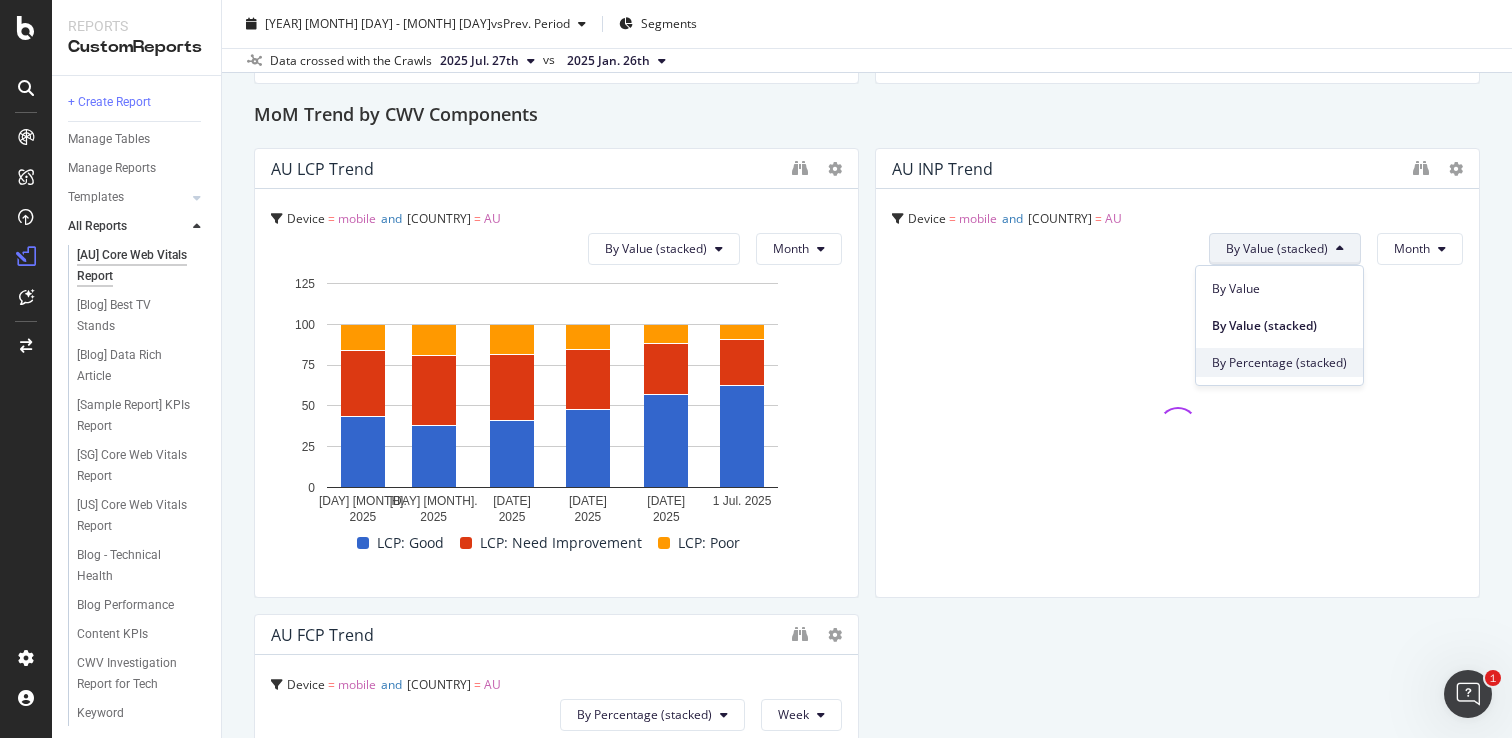 click on "By Percentage (stacked)" at bounding box center [1279, 363] 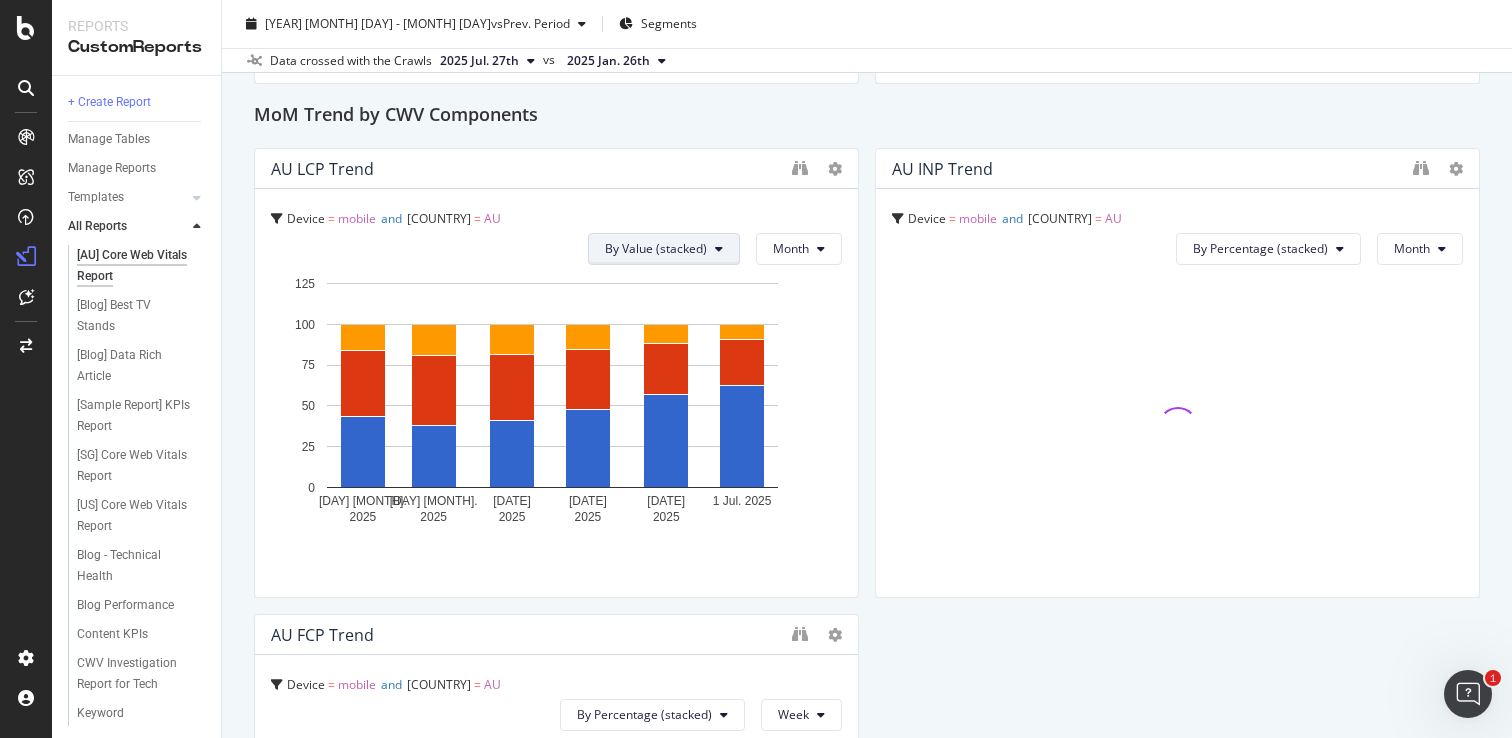 click on "By Value (stacked)" at bounding box center [656, 248] 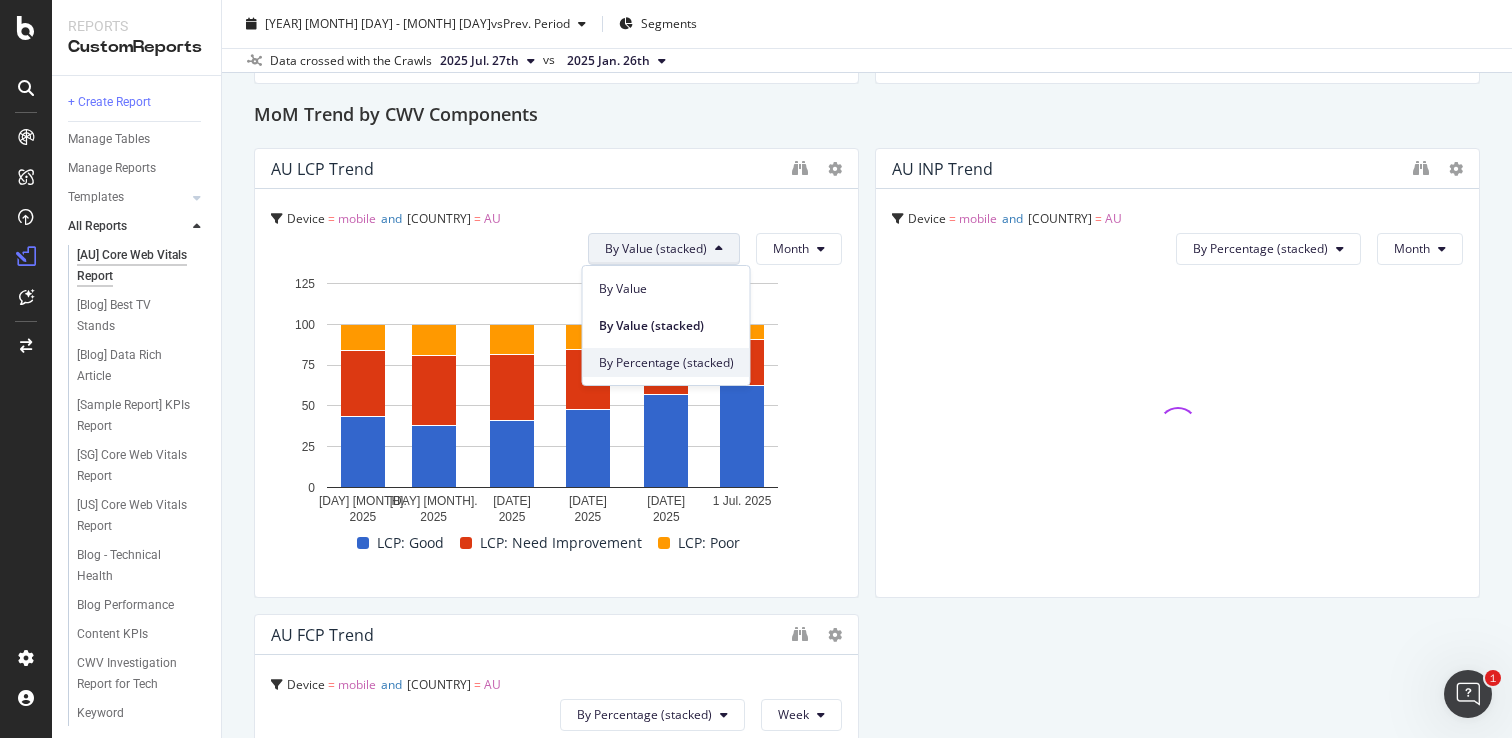 click on "By Percentage (stacked)" at bounding box center [666, 363] 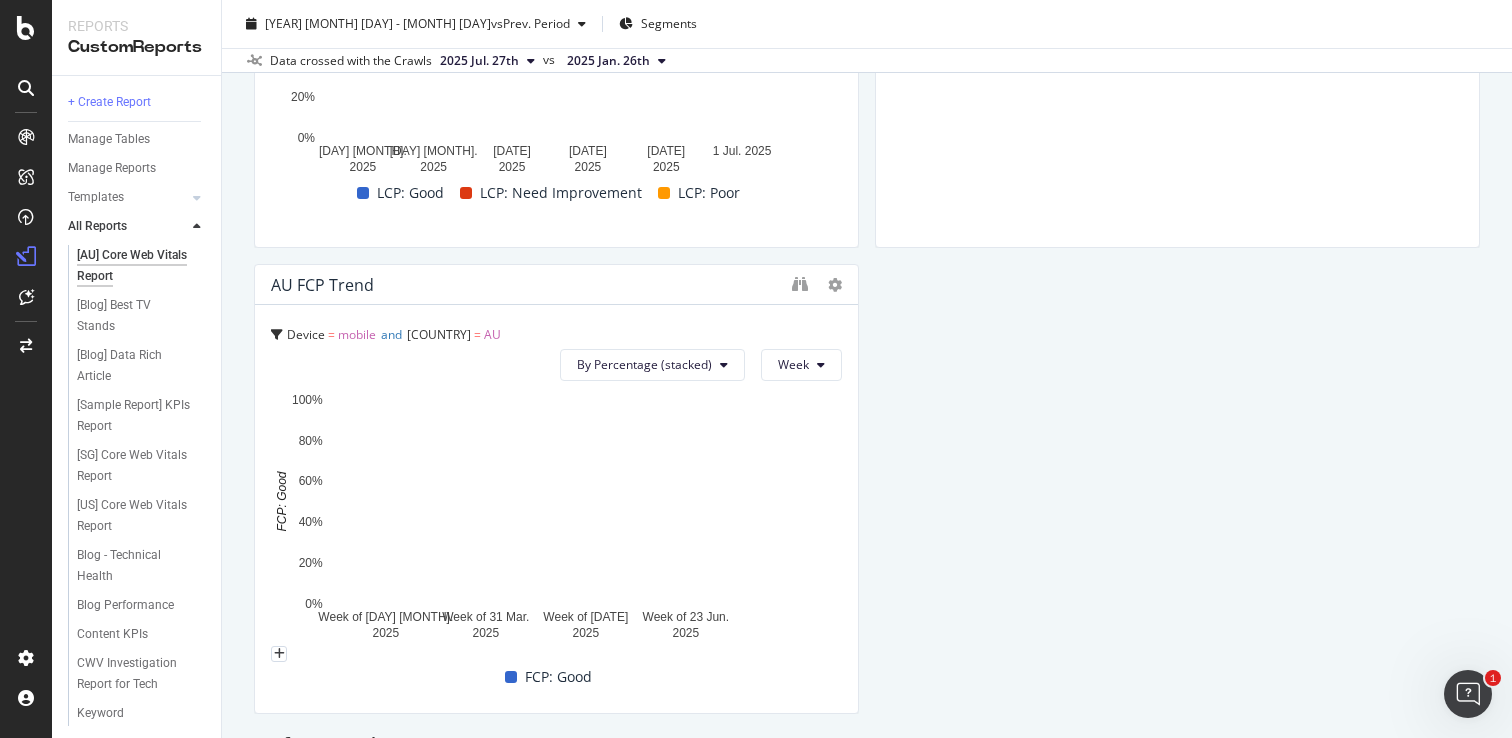 scroll, scrollTop: 975, scrollLeft: 0, axis: vertical 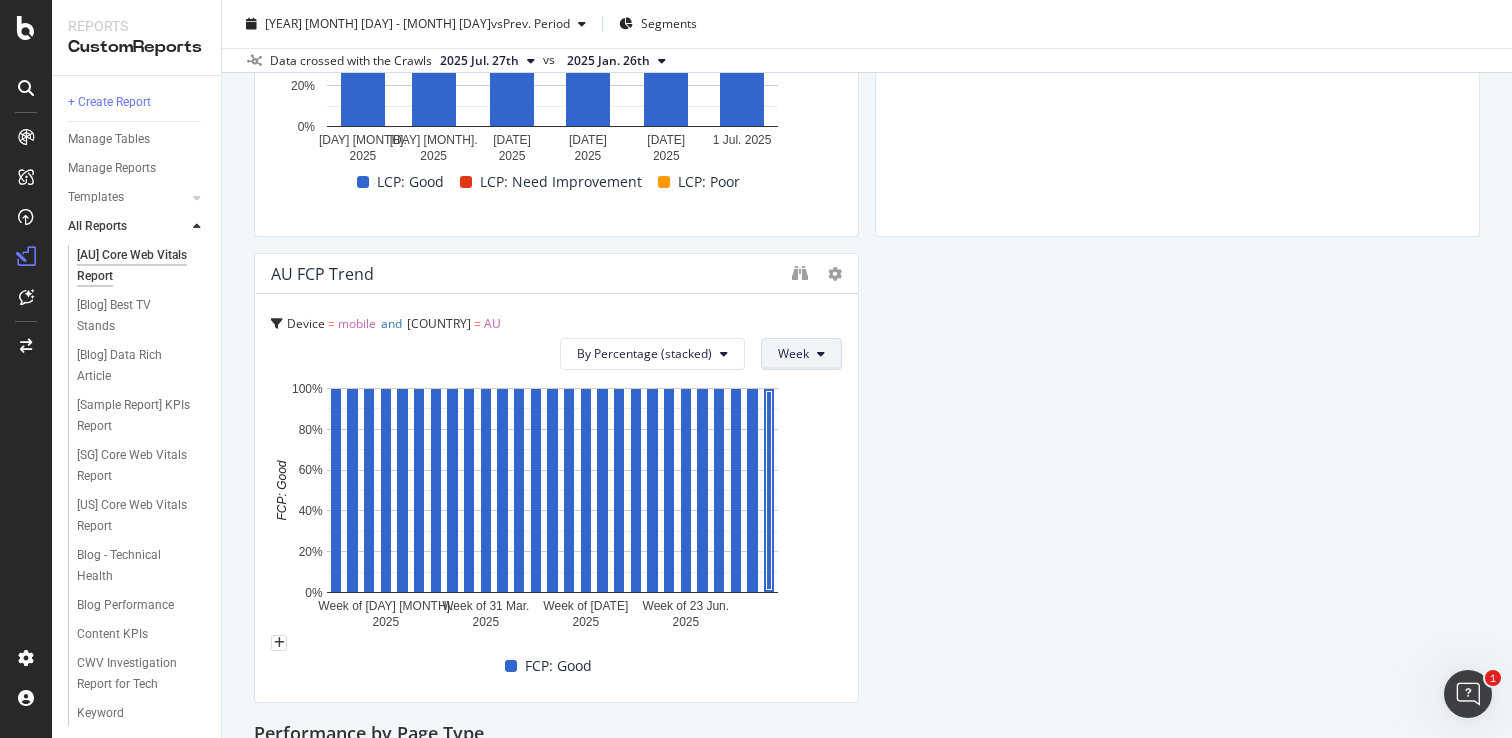 click on "Week" at bounding box center (801, 354) 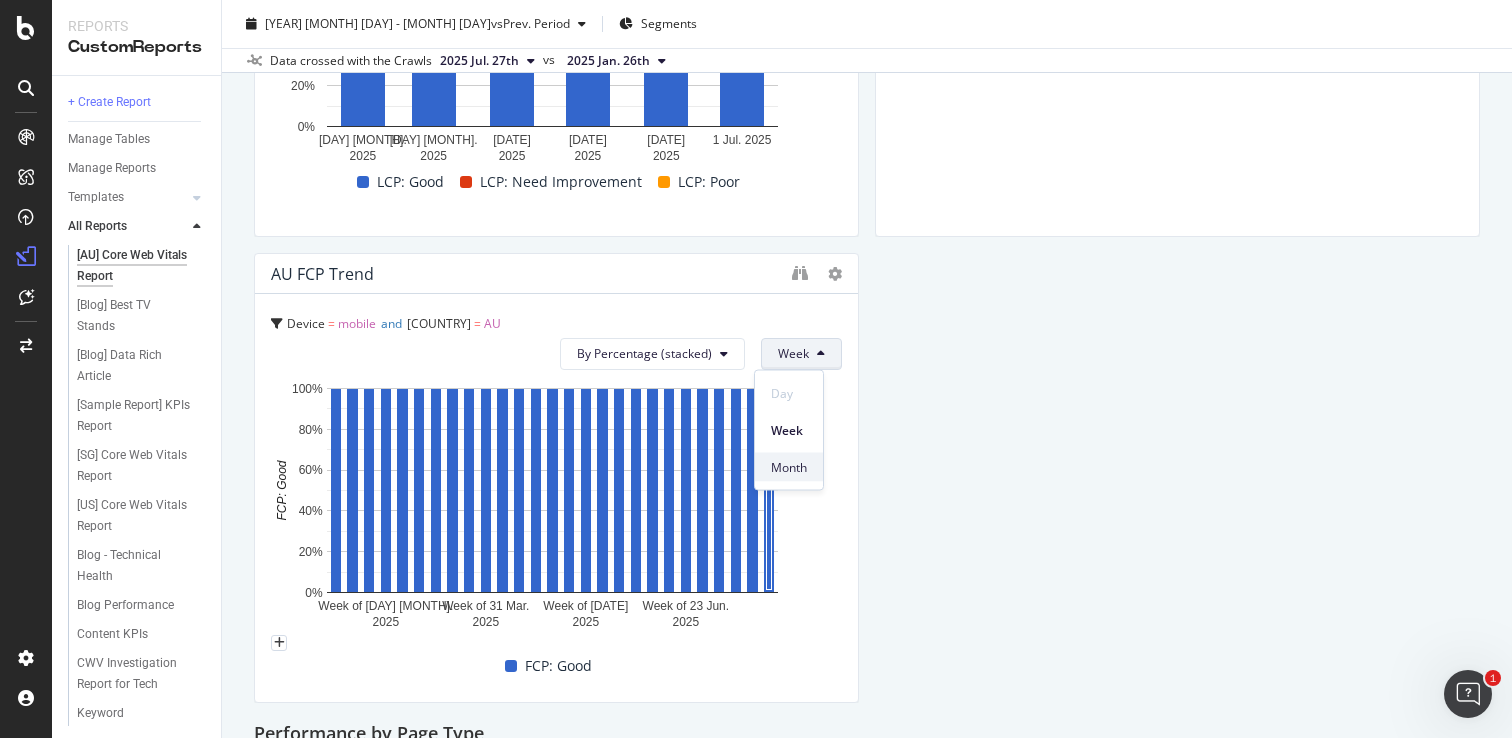 click on "Month" at bounding box center (789, 467) 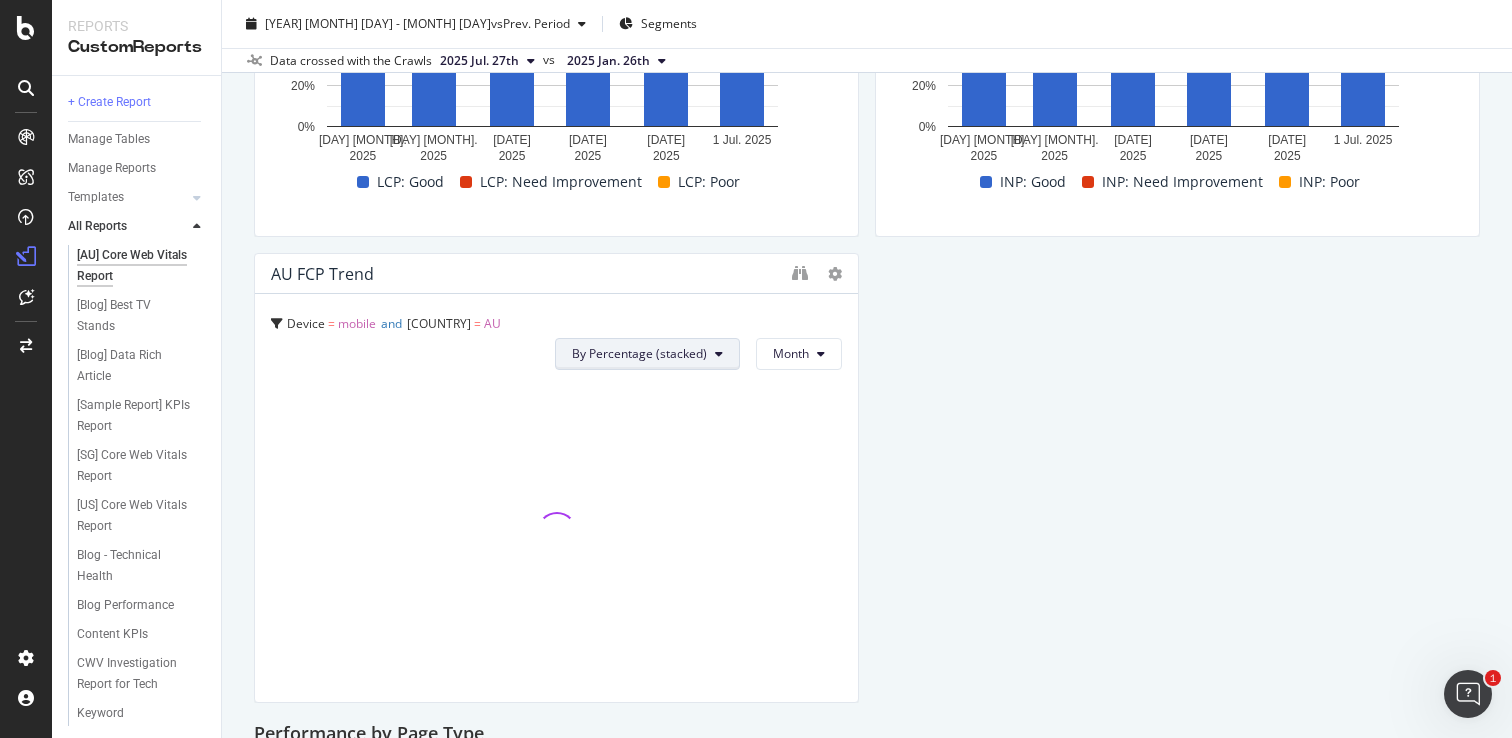 click at bounding box center (719, 354) 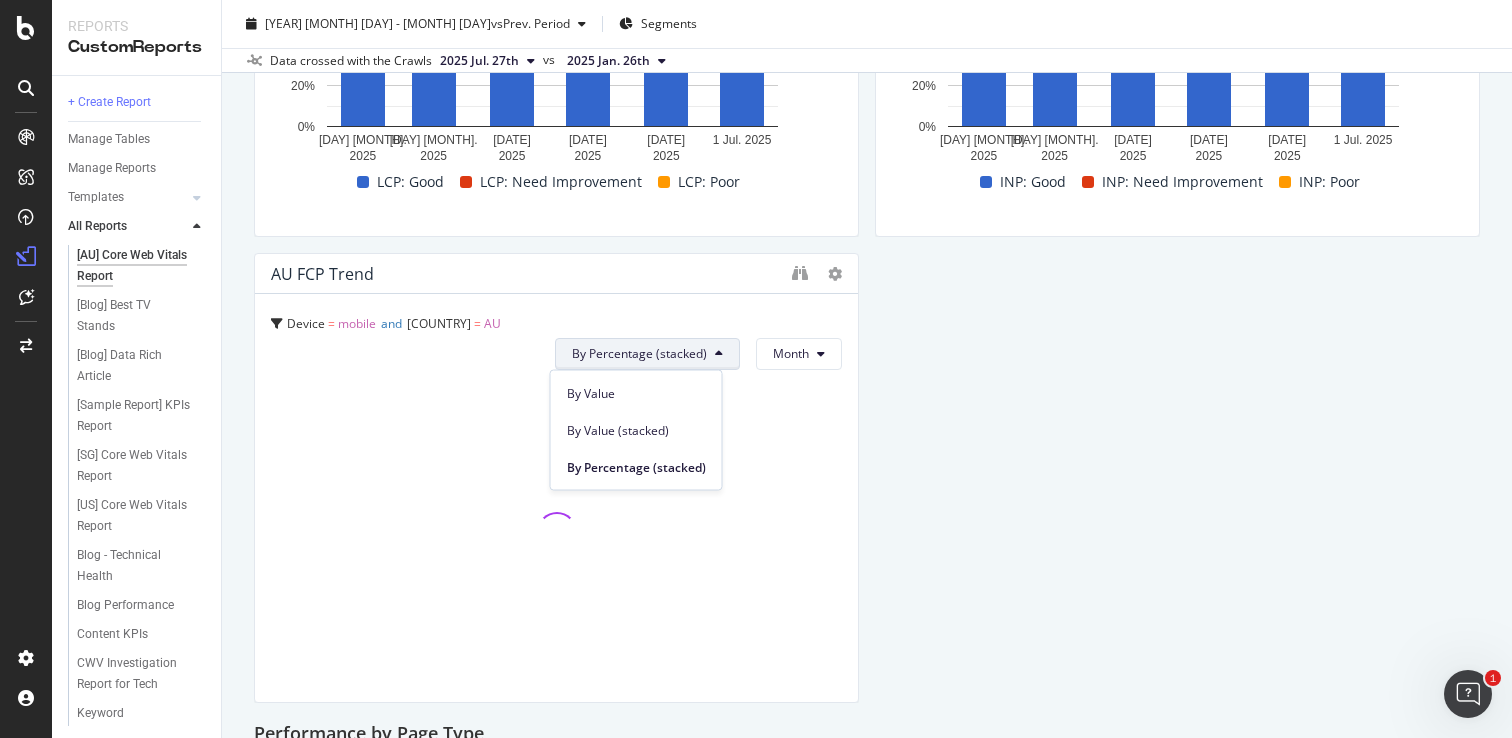 click on "[AU] Core Web Vitals Performance Impact of Load Time on Ranking new-country   =     AU/* Clicks Position Average CTR on Page 1 Hold CMD (⌘) while clicking to filter the report. Fast (< 500 ms) Medium (500 ms < 1 s) Slow (1 s < 2 s) Slowest (> 2 s) 0 20K 40K 60K 80K 100K No. of Clicks Avg. Position 1-3 4-6 7-10 11+ Fast (< 500 ms) 448 231 383 537 Medium (500 ms < 1 s) 3,653 1,401 3,573 6,098 Slow (1 s < 2 s) 20,471 7,865 15,550 46,830 Slowest (> 2 s) 1,806 1,056 2,370 5,206 100K 1-3 4-6 7-10 11+ AU CWV Trend Device   =     mobile  and  new-country   =     AU Compare periods Month 1 Feb. 2025 1 Mar. 2025 1 Apr. 2025 1 May. 2025 1 Jun. 2025 1 Jul. 2025 0 800 1.6K 2.4K 3.2K 4K LCP: Agg Date LCP: Agg INP: Agg FCP: Agg CLS: Agg Feb. 2025 3,443 435 2,792 0.14 Mar. 2025 3,611 452 2,792 0.18 Apr. 2025 3,537 455 2,669 0.21 May. 2025 3,301 454 2,545 0.19 Jun. 2025 3,068 471 2,203 0.19 Jul. 2025 2,882 450 2,054 0.18 0.3 LCP: Agg INP: Agg FCP: Agg CLS: Agg MoM Trend by CWV Components AU LCP Trend Device   =     mobile" at bounding box center (867, 478) 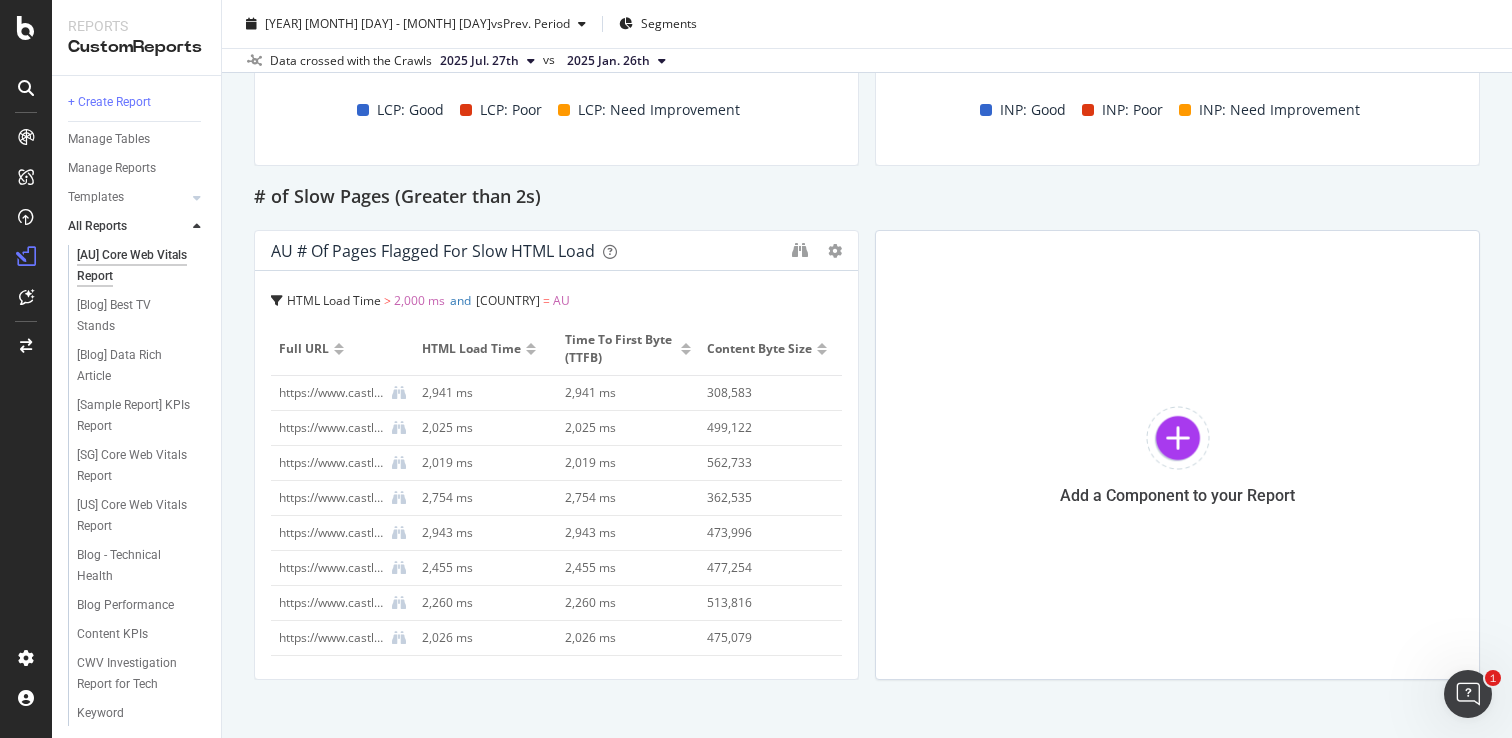 scroll, scrollTop: 2043, scrollLeft: 0, axis: vertical 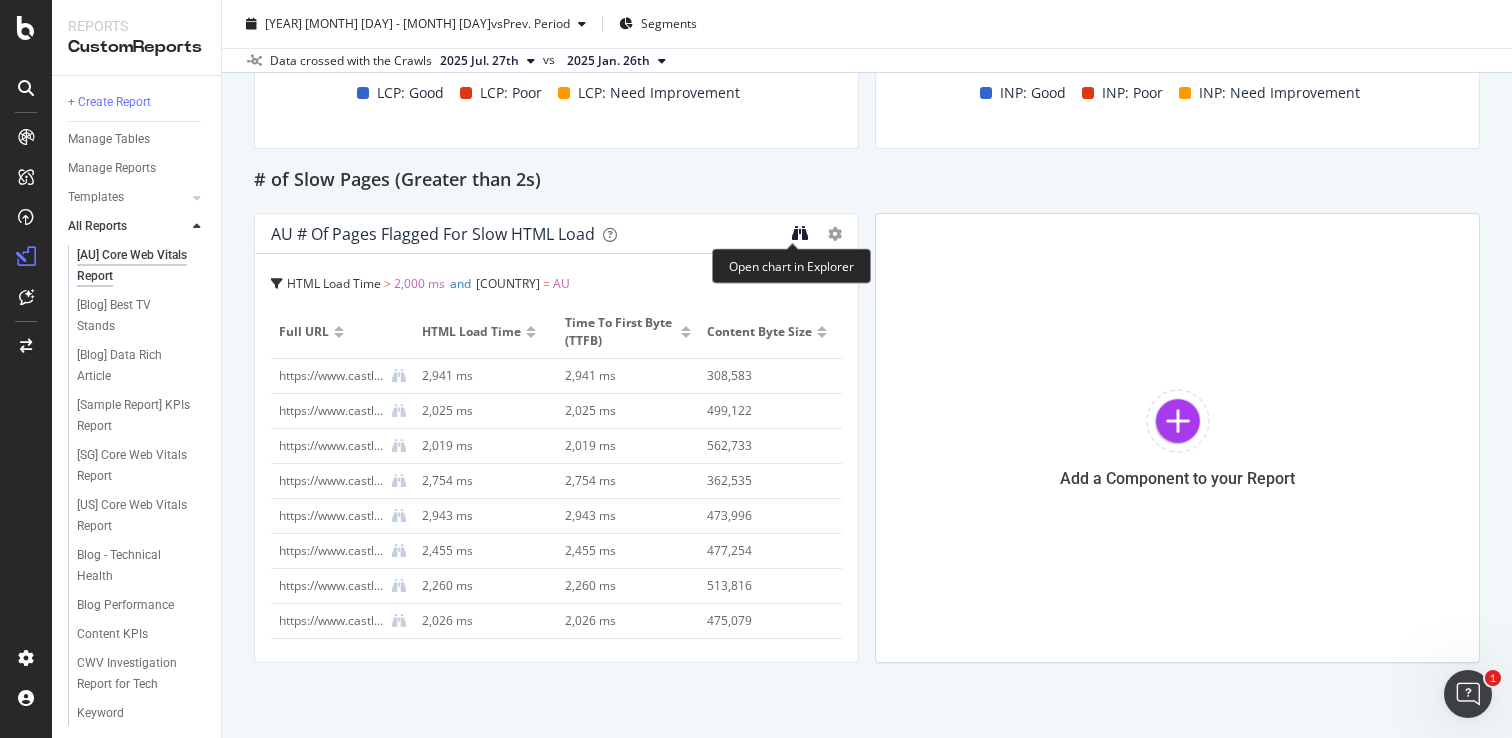 click at bounding box center [800, 233] 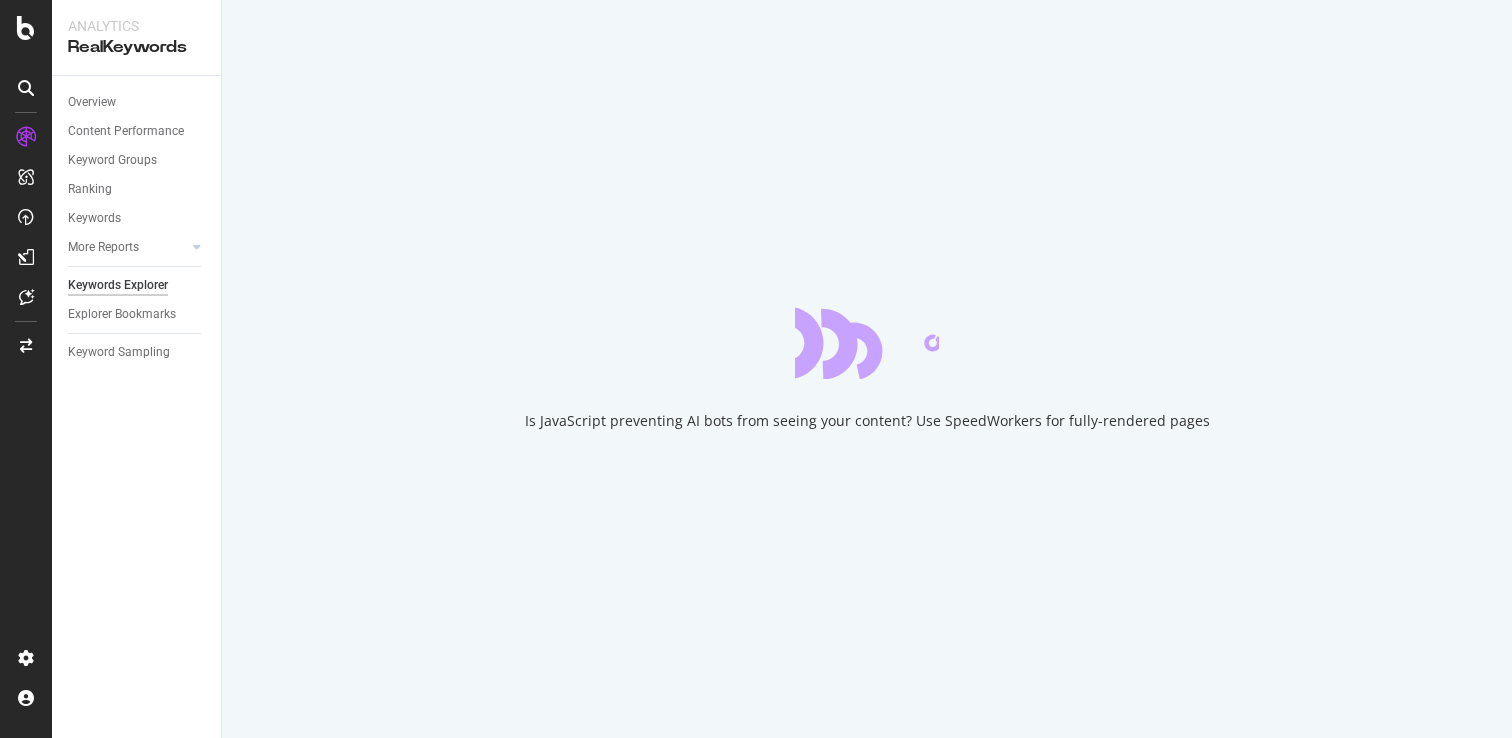 scroll, scrollTop: 0, scrollLeft: 0, axis: both 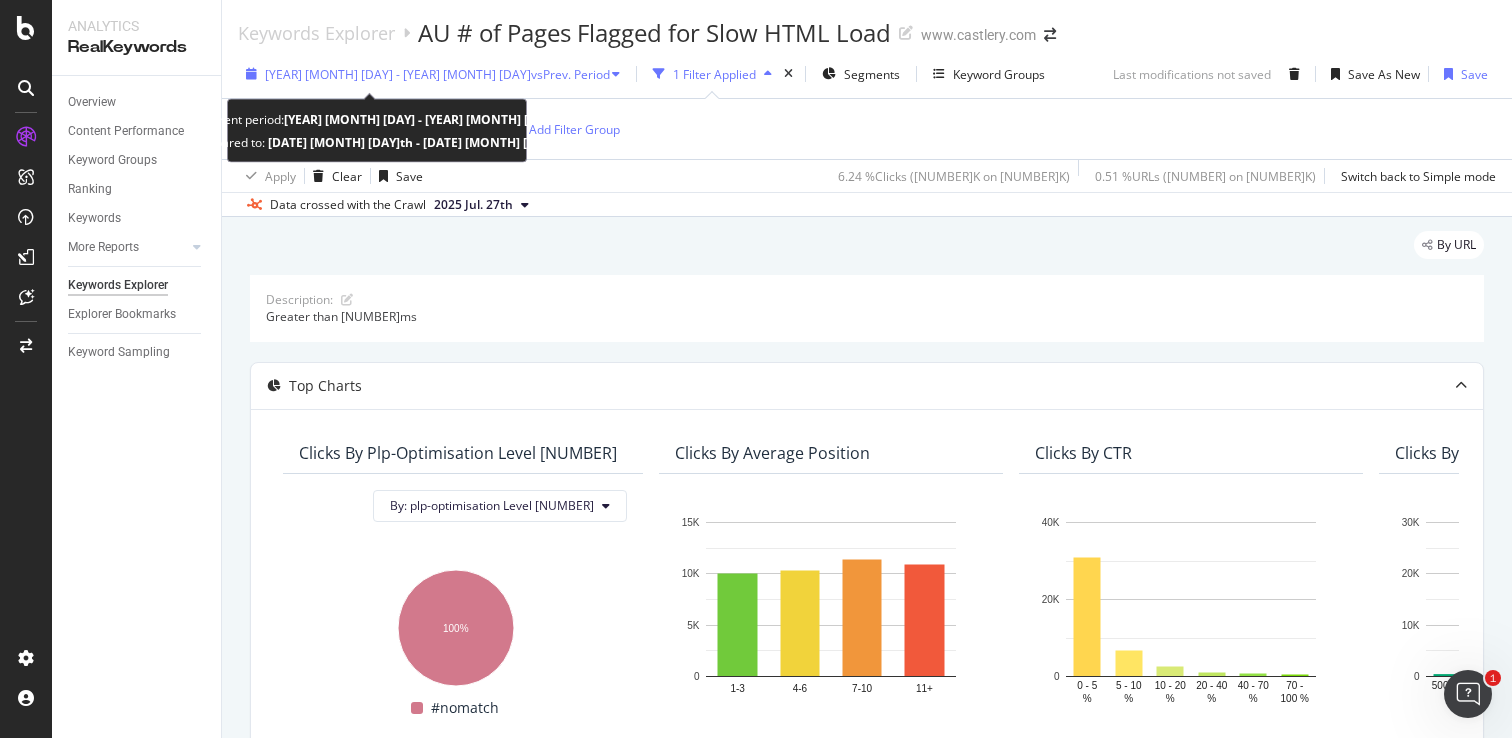 click on "vs  Prev. Period" at bounding box center [570, 74] 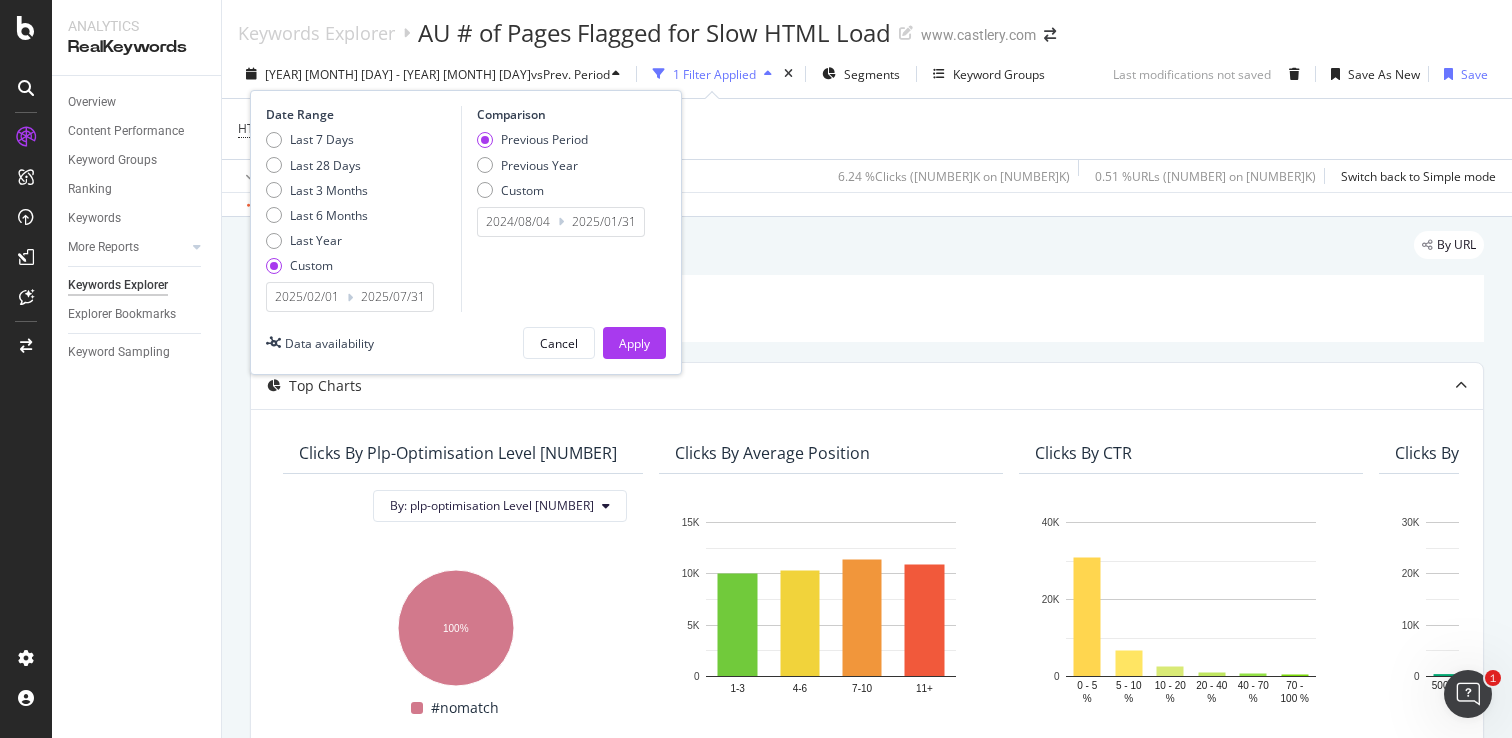 click on "2025/02/01" at bounding box center [307, 297] 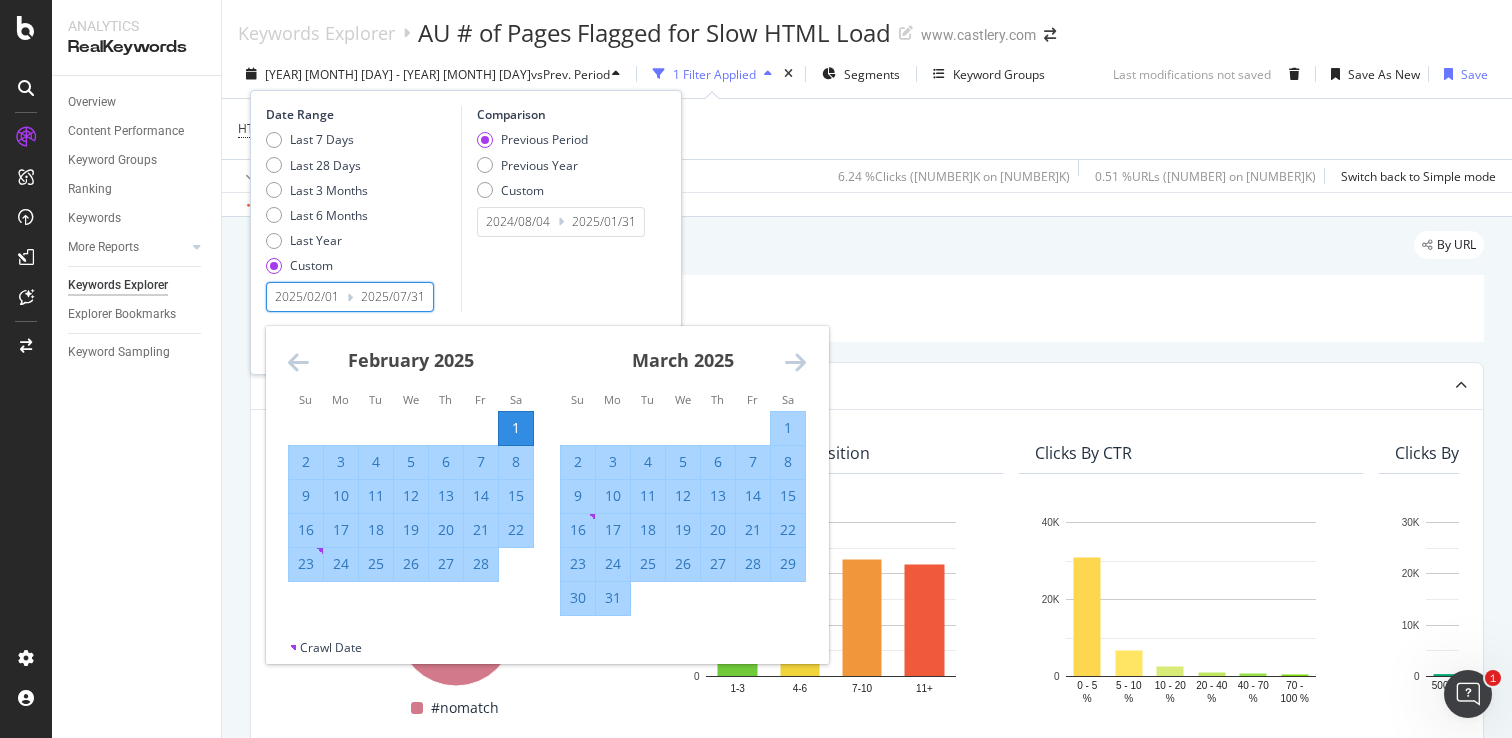 click at bounding box center (795, 362) 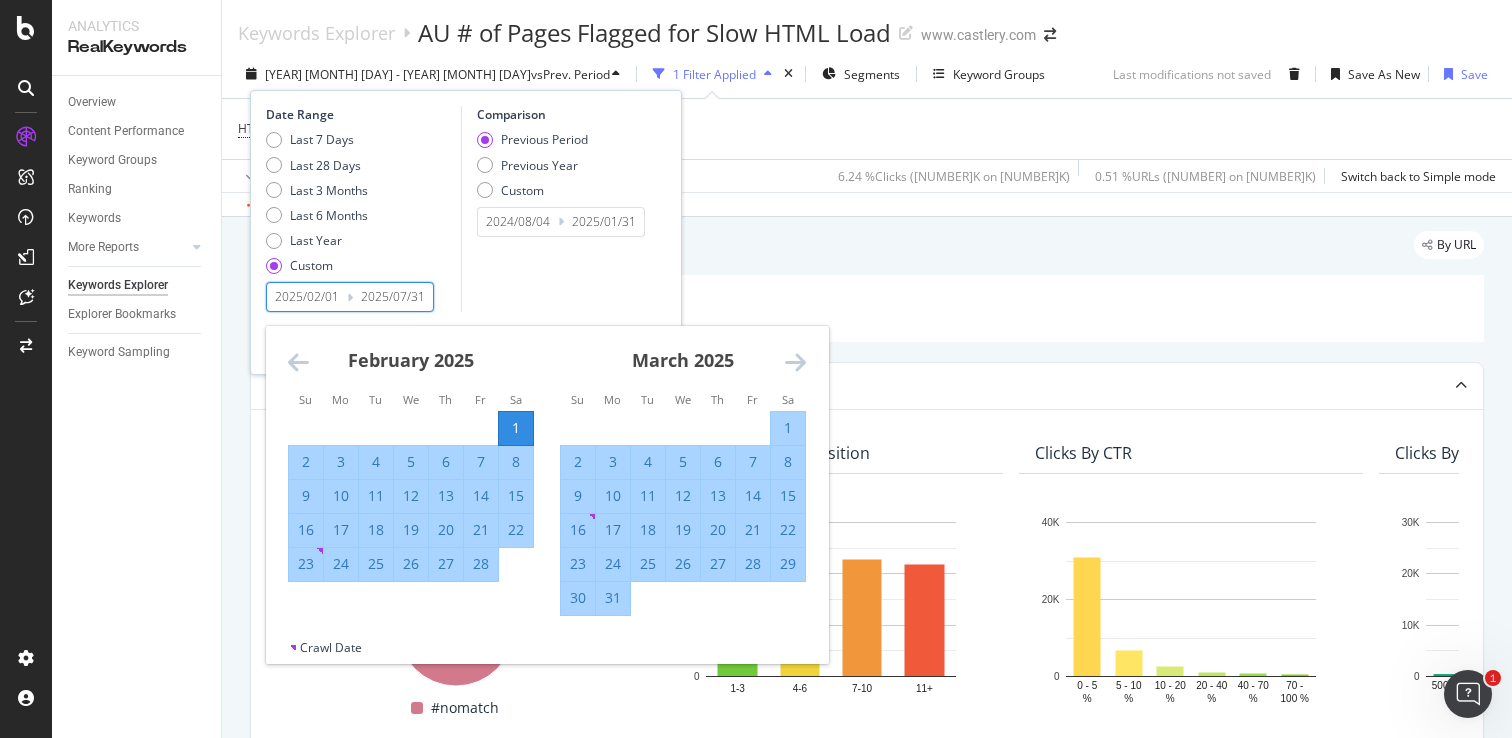 click at bounding box center (795, 362) 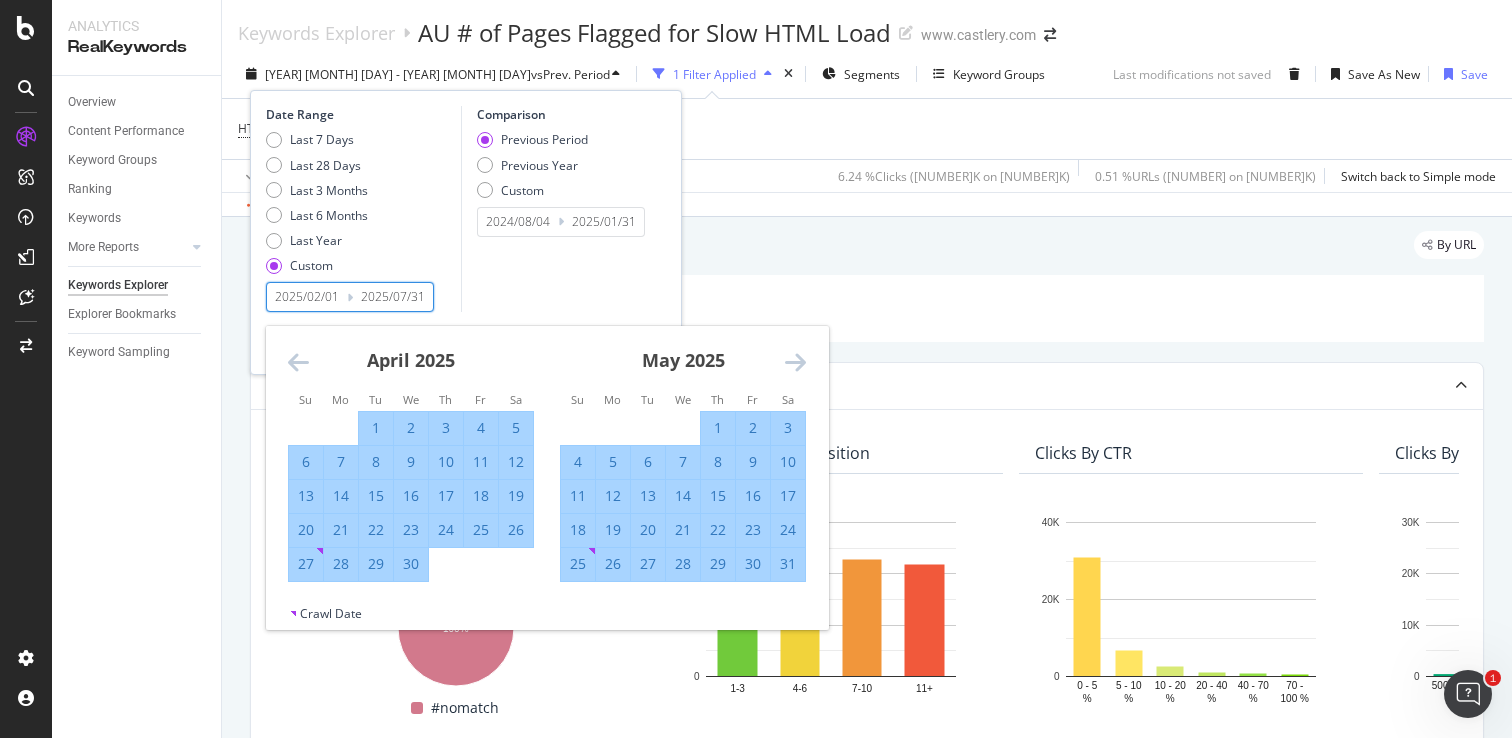click at bounding box center (795, 362) 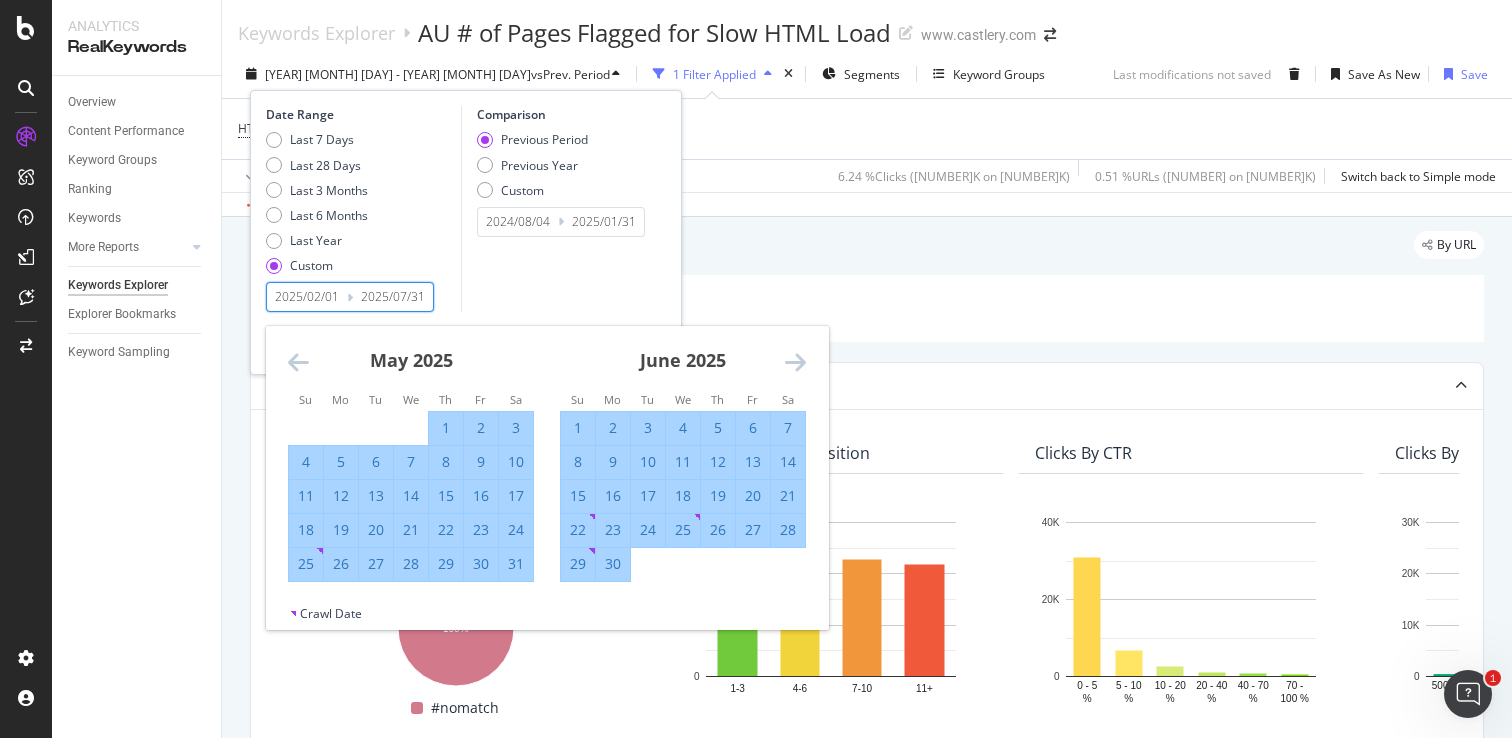 click at bounding box center (795, 362) 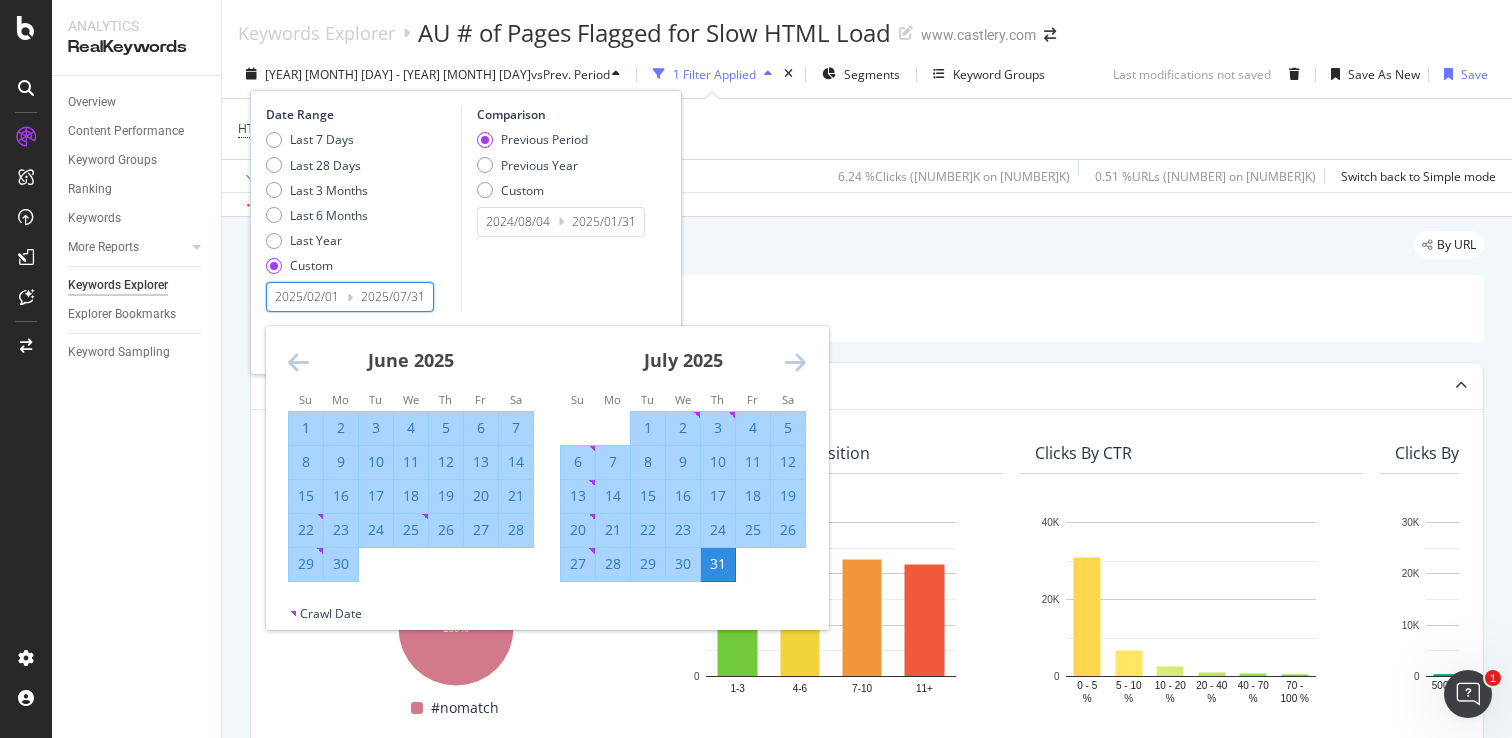 click on "1" at bounding box center (306, 428) 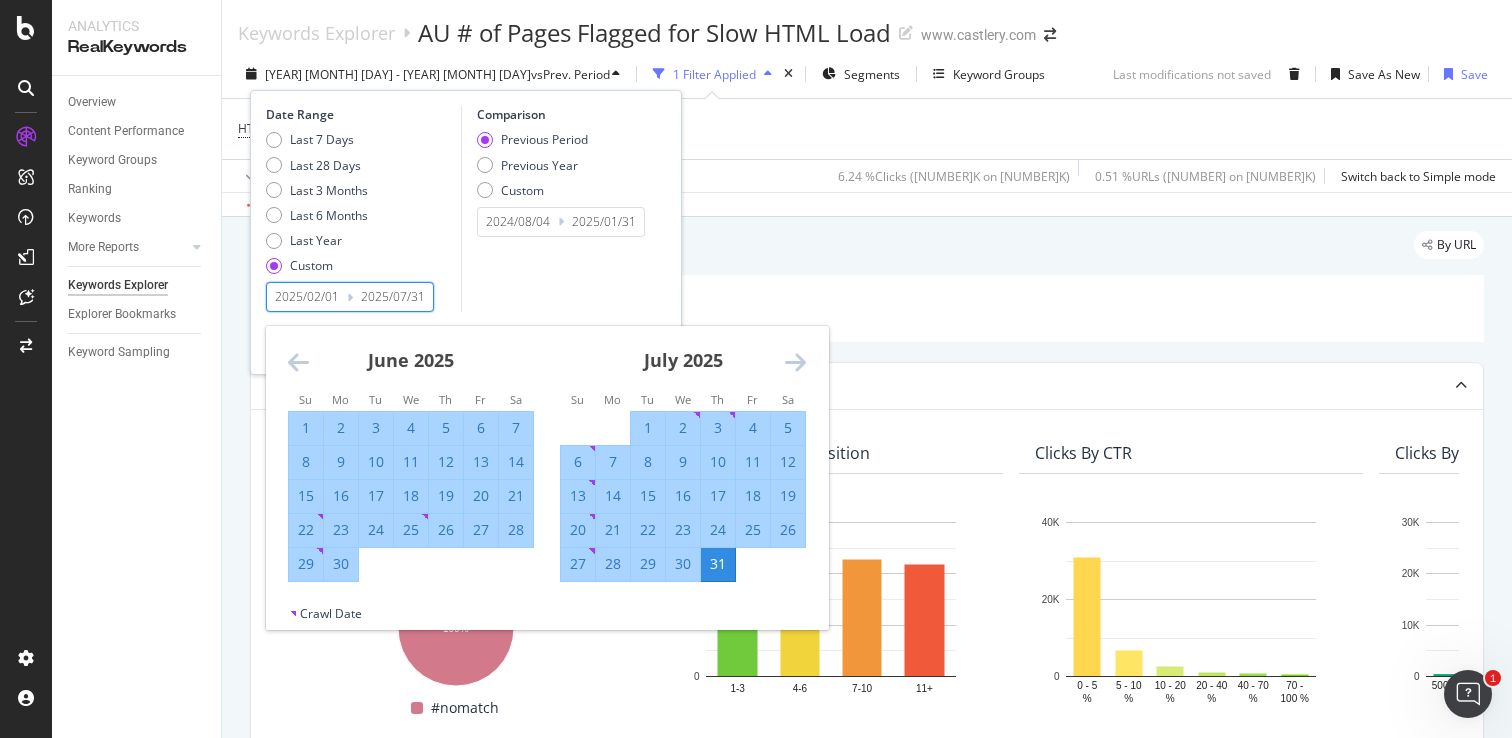 type on "[YEAR]/[MONTH]/[DAY]" 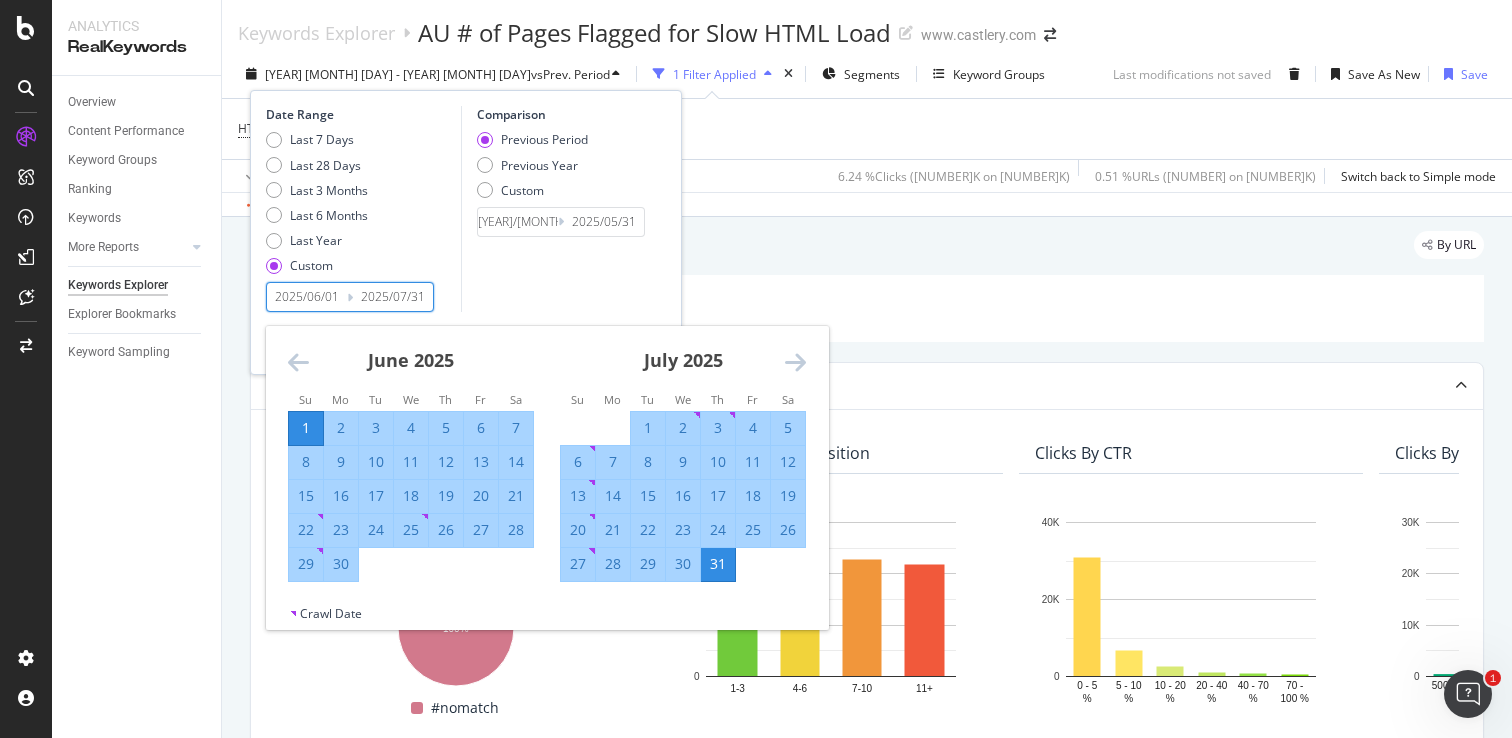 click on "30" at bounding box center [341, 564] 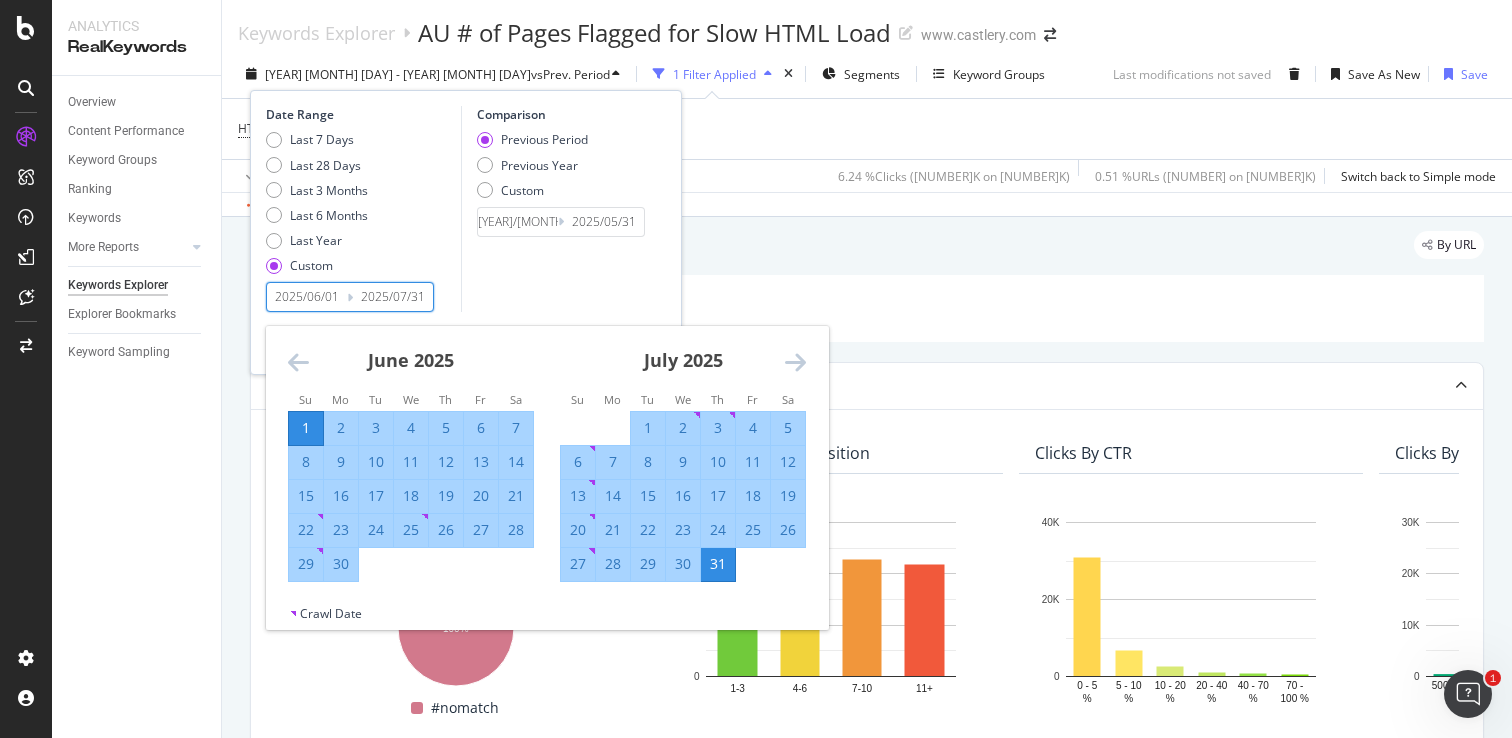 type on "2025/06/30" 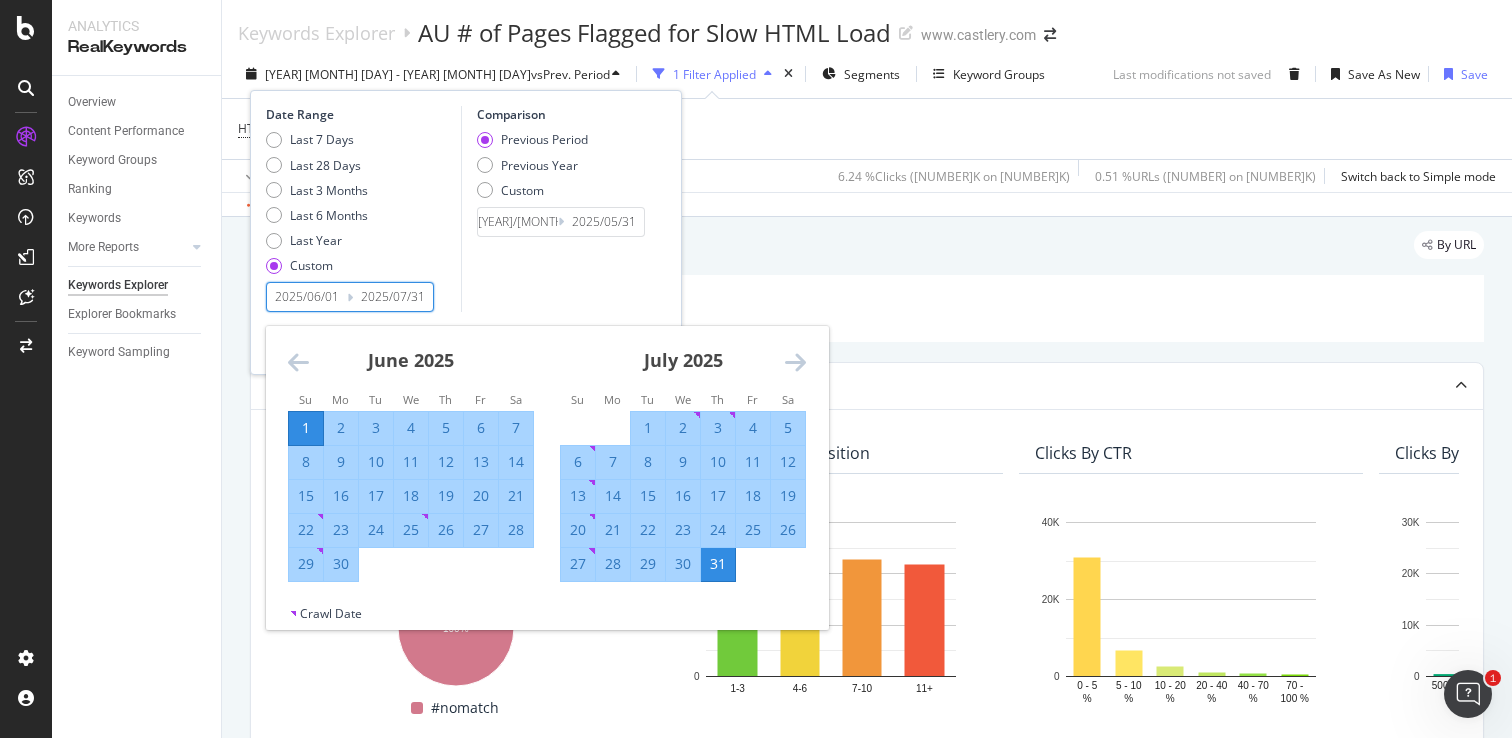 type on "2025/05/02" 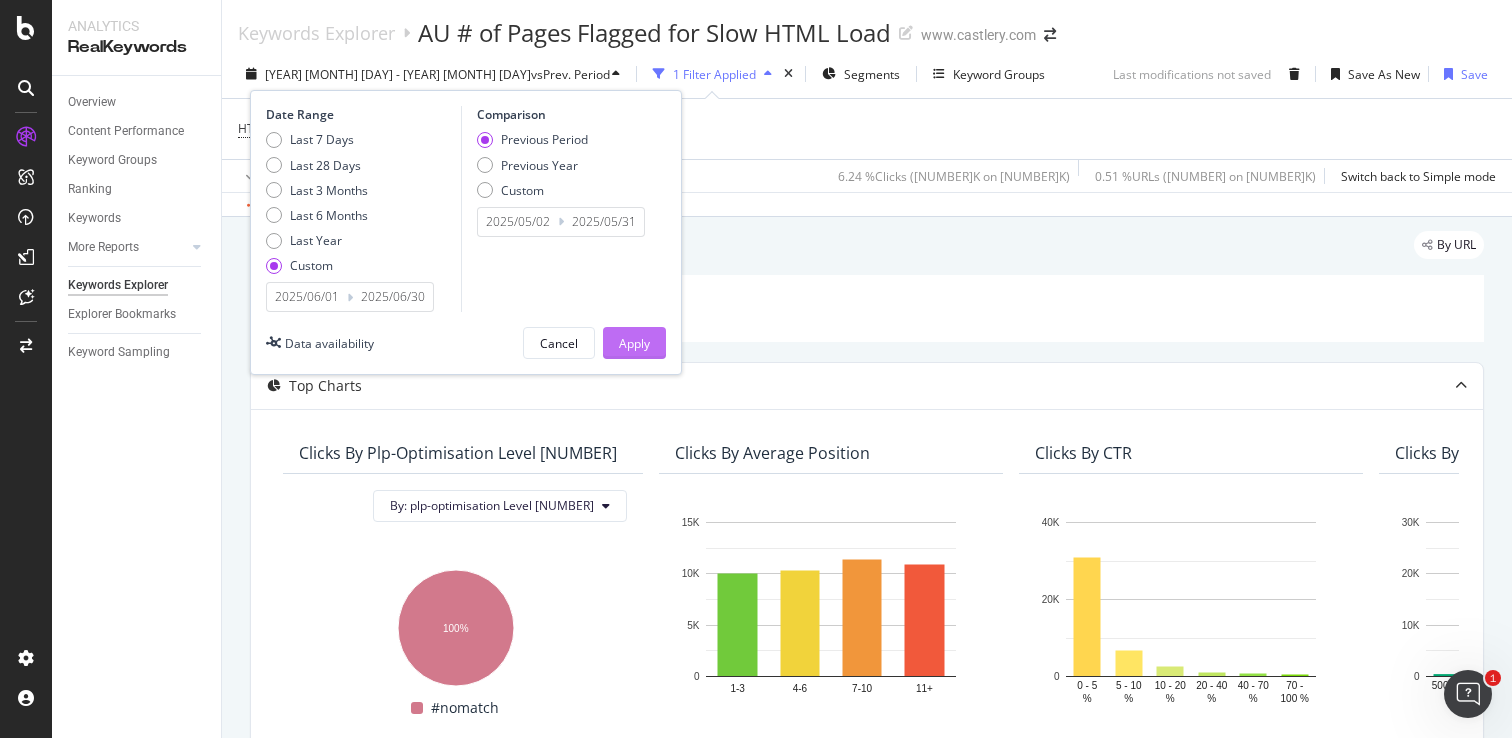 click on "Apply" at bounding box center (634, 343) 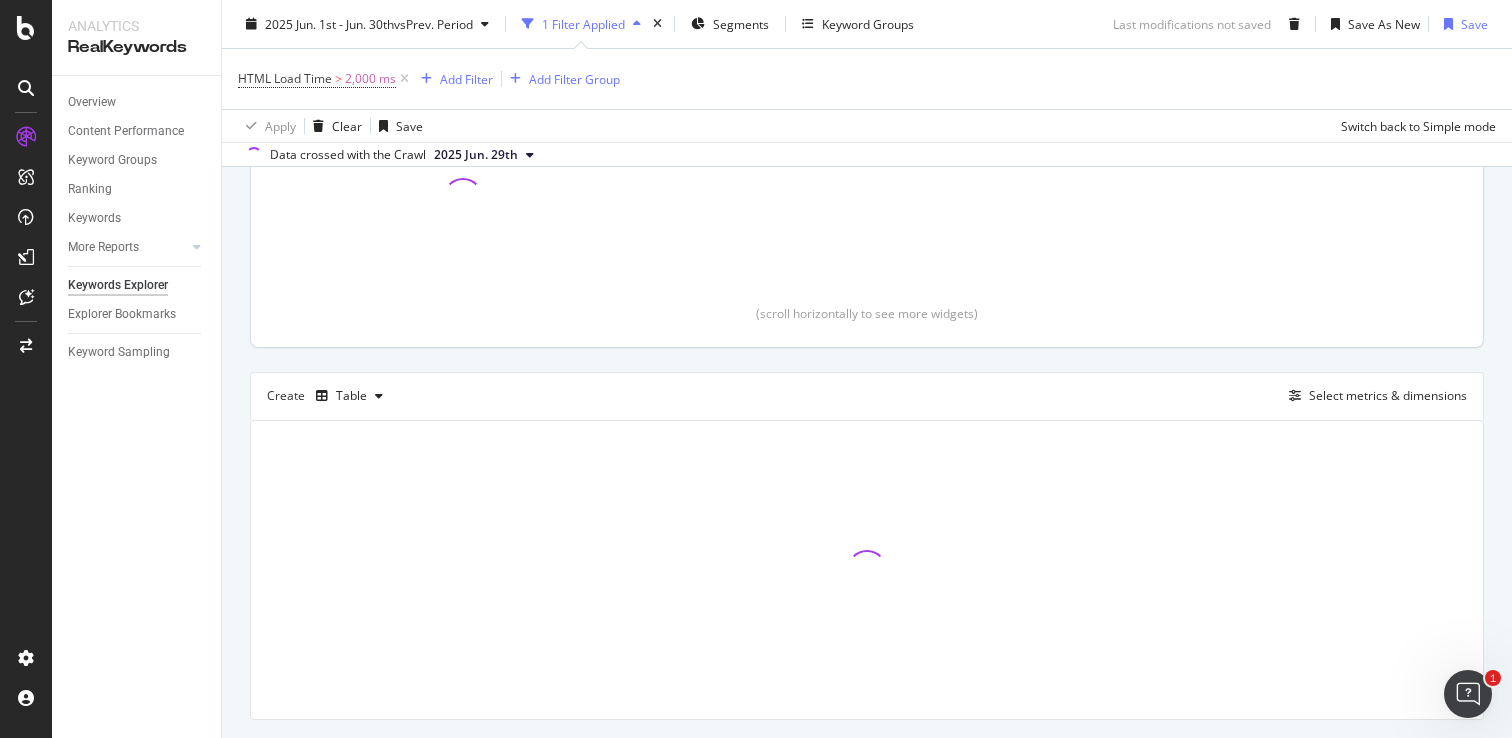 scroll, scrollTop: 466, scrollLeft: 0, axis: vertical 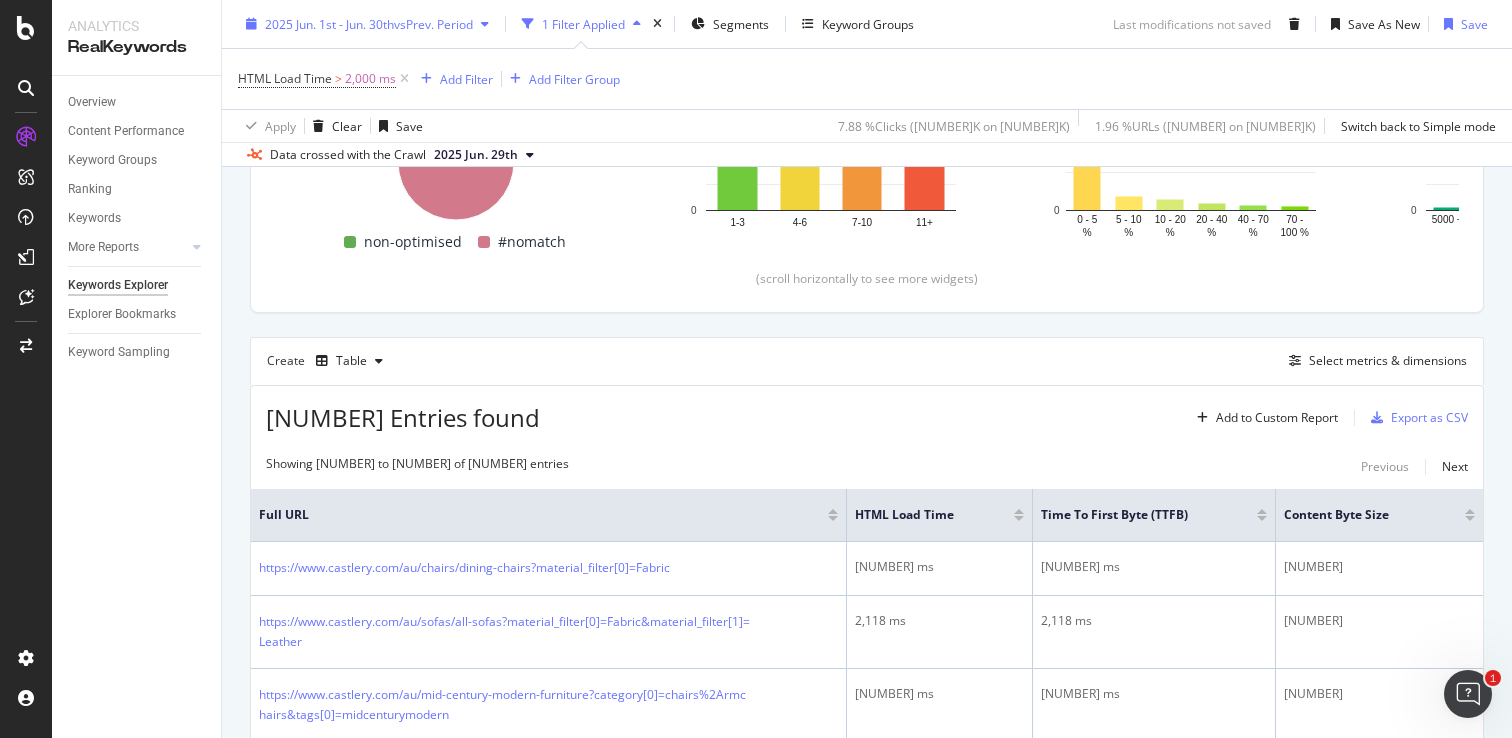 click on "2025 Jun. 1st - Jun. 30th" at bounding box center [329, 23] 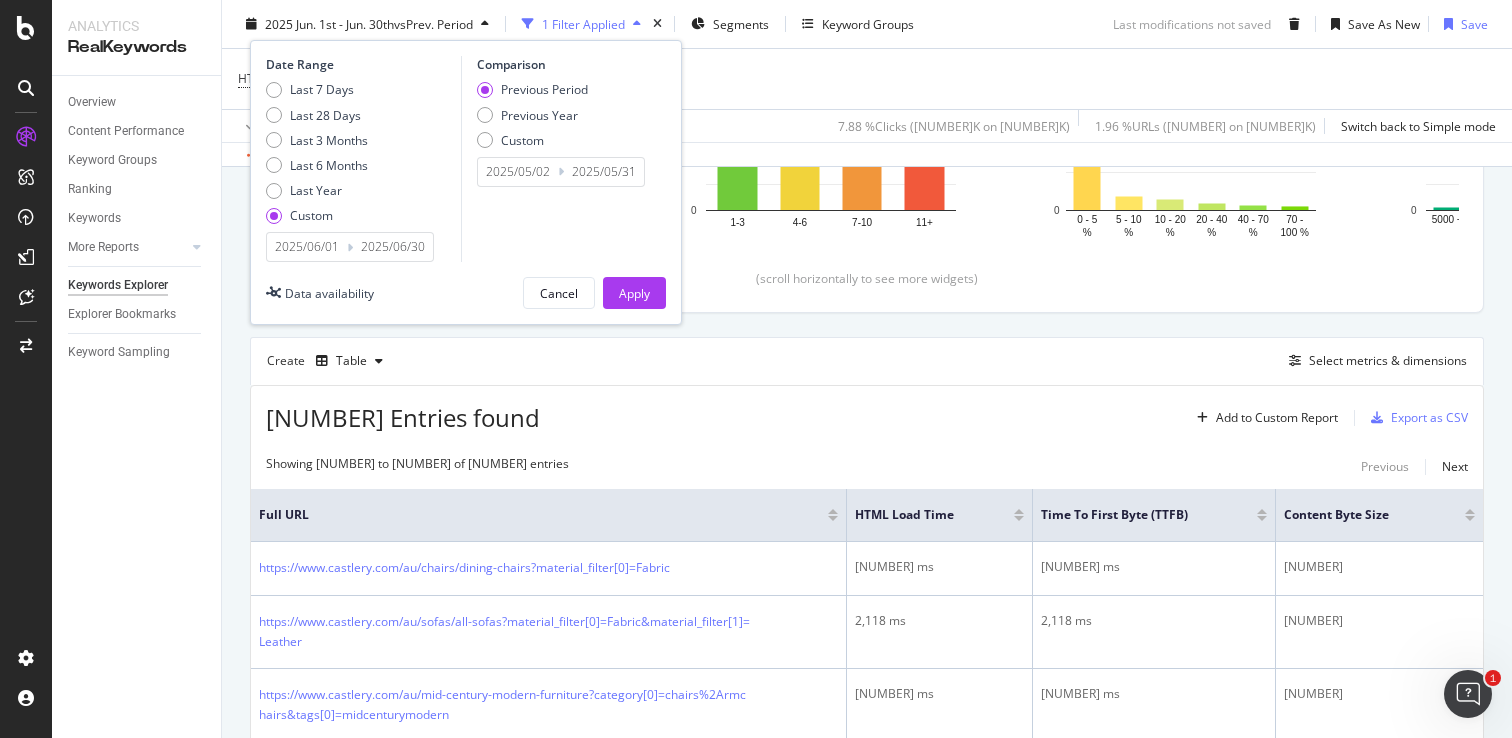 click on "2025/06/01" at bounding box center [307, 247] 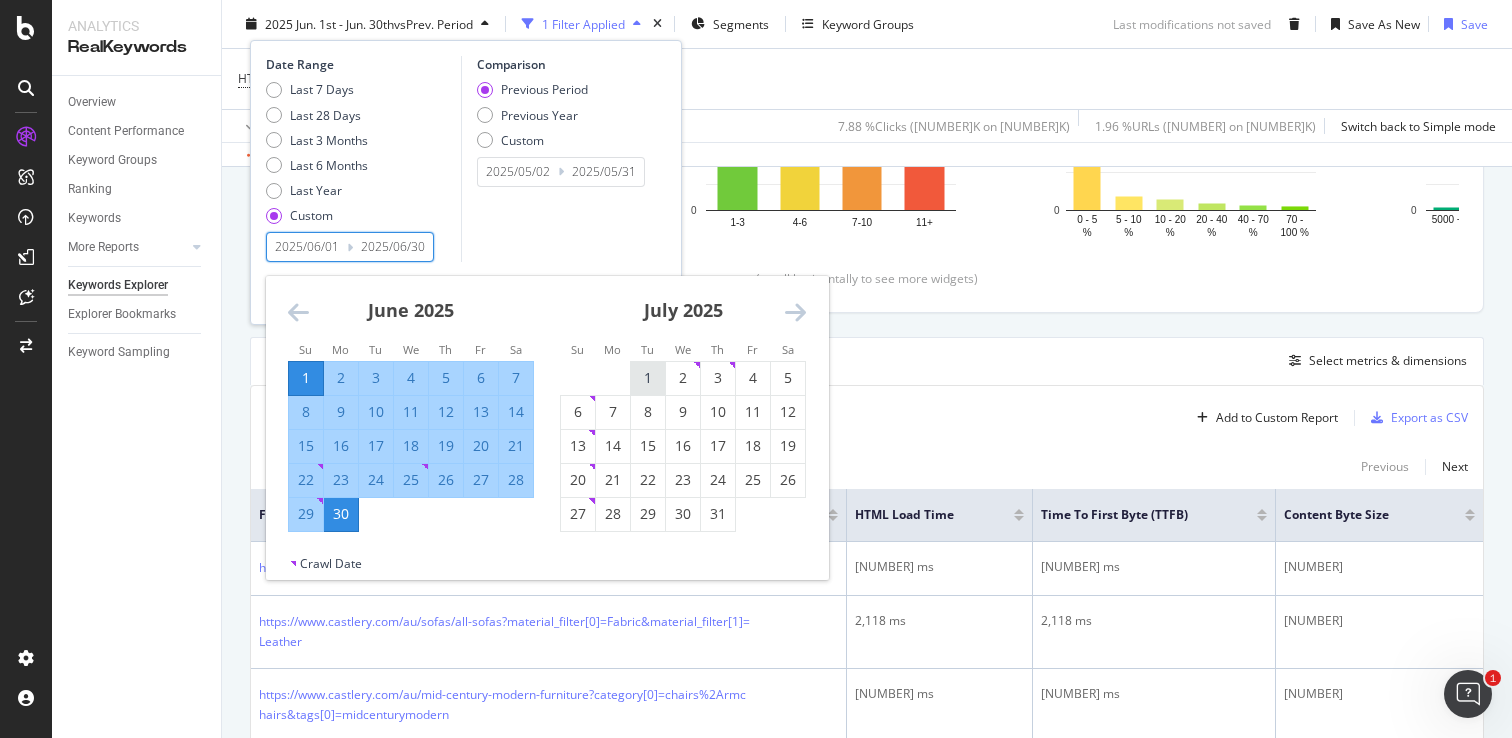 click on "1" at bounding box center (648, 378) 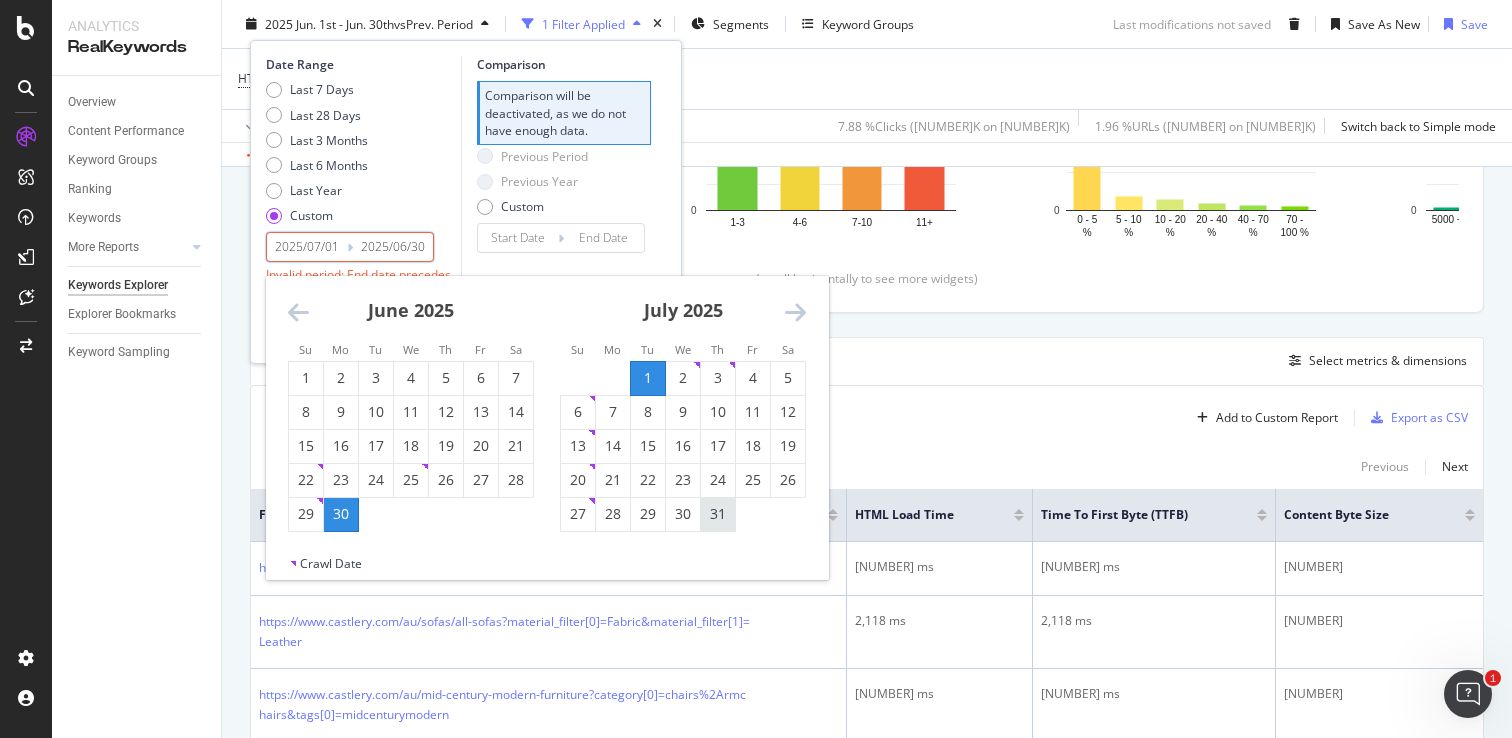click on "31" at bounding box center [718, 514] 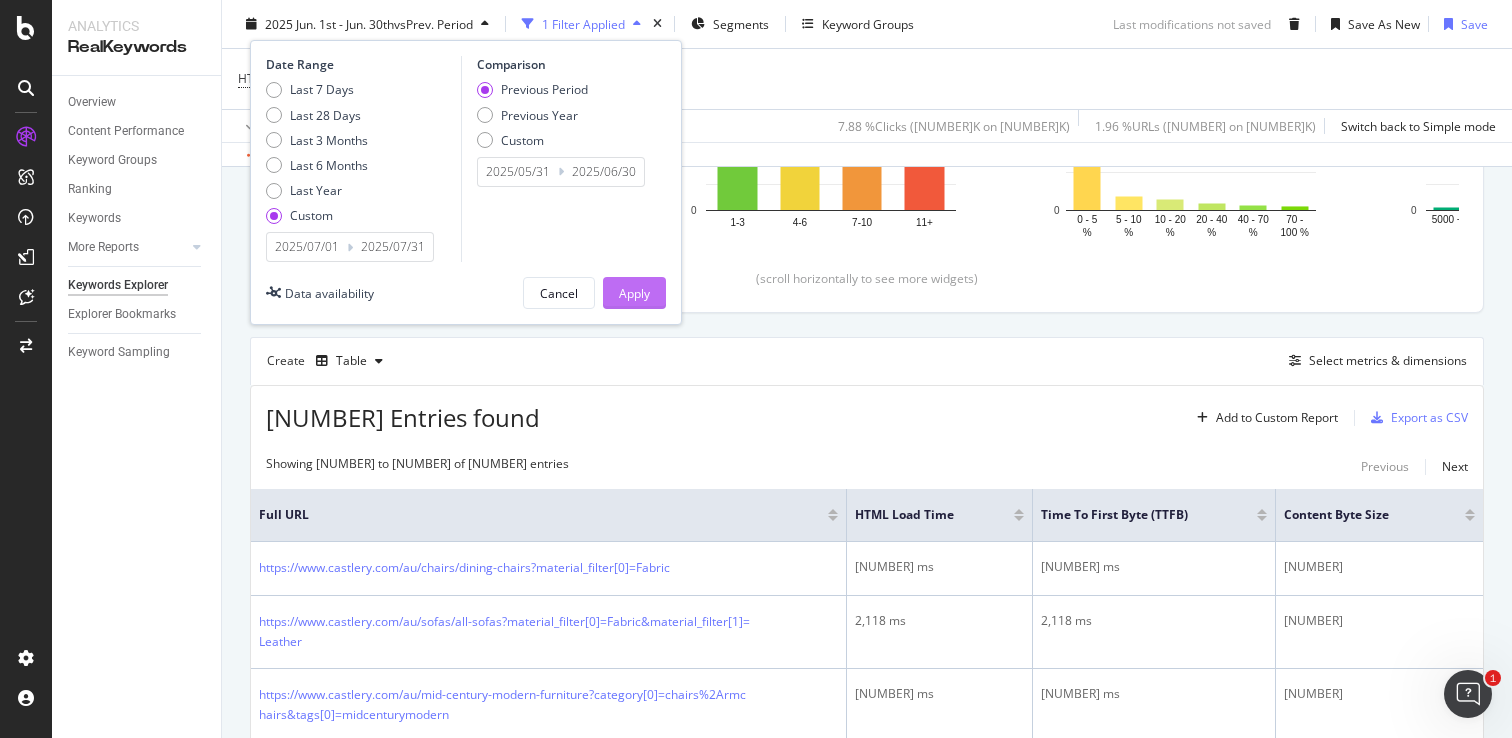 click on "Apply" at bounding box center [634, 292] 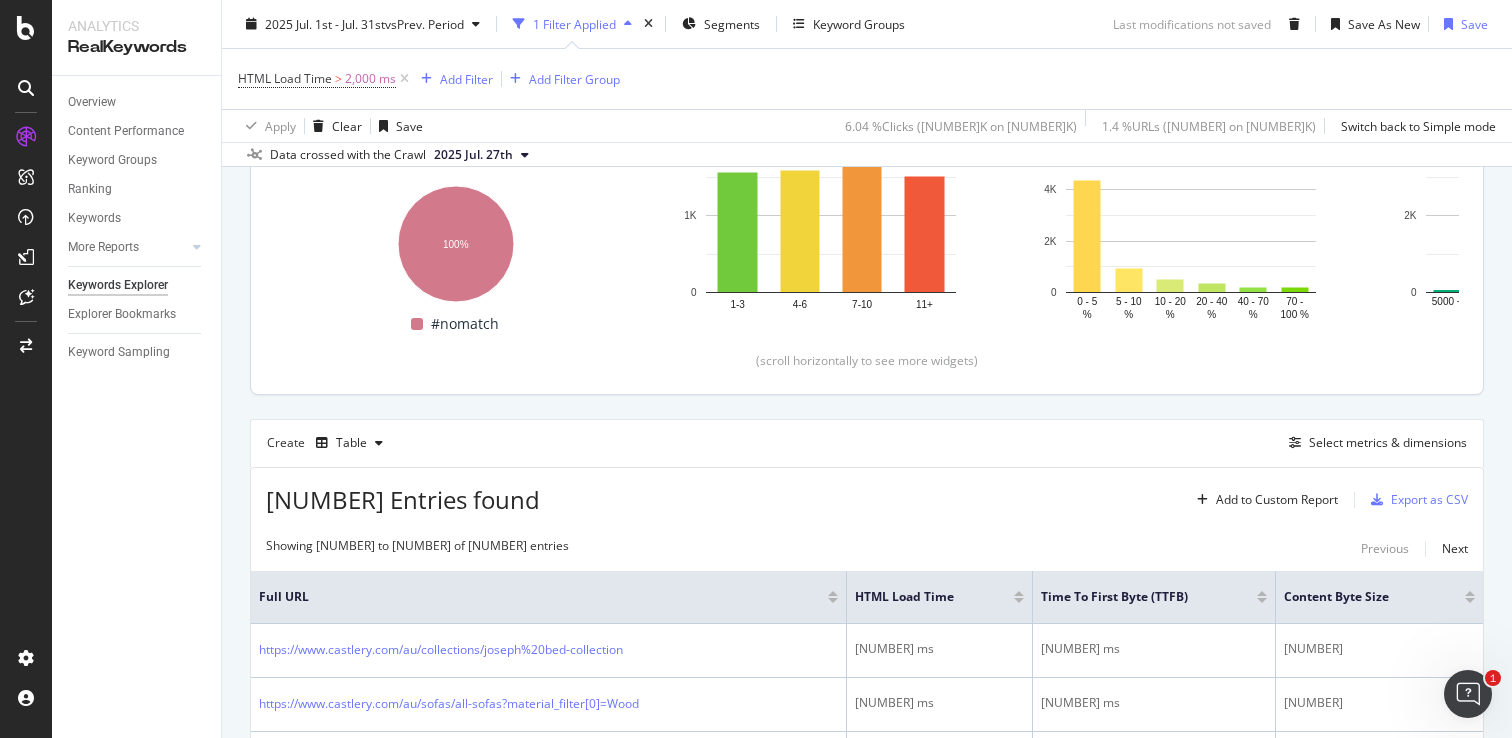 scroll, scrollTop: 465, scrollLeft: 0, axis: vertical 